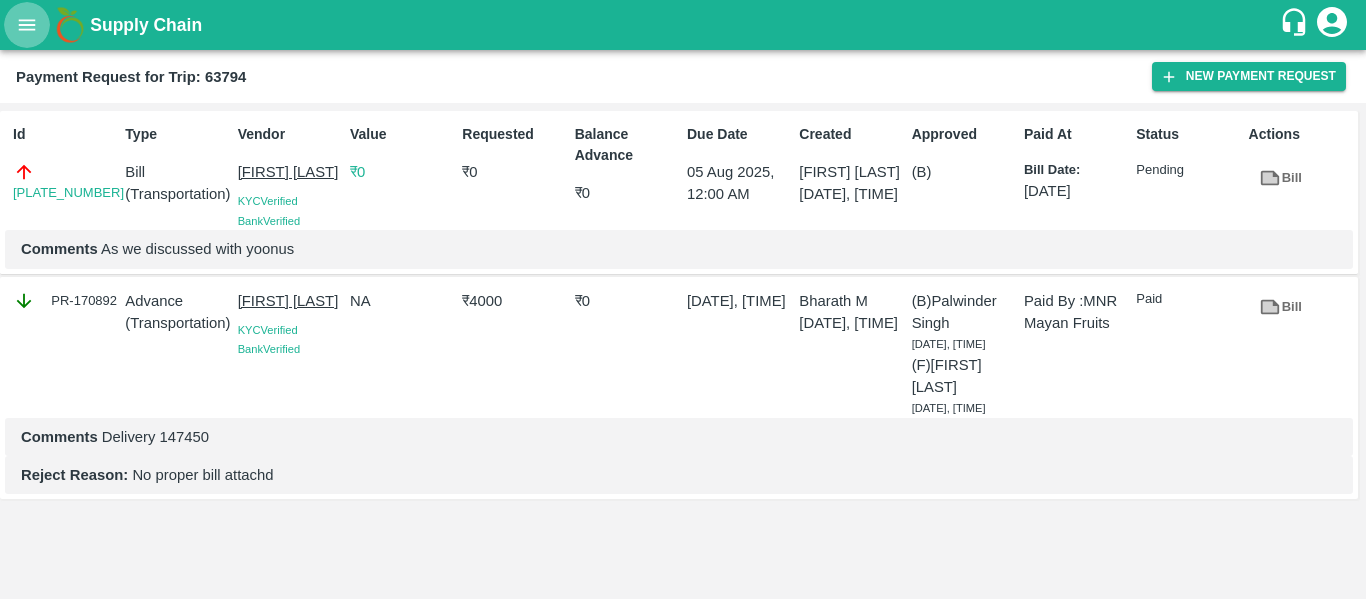 click at bounding box center (27, 25) 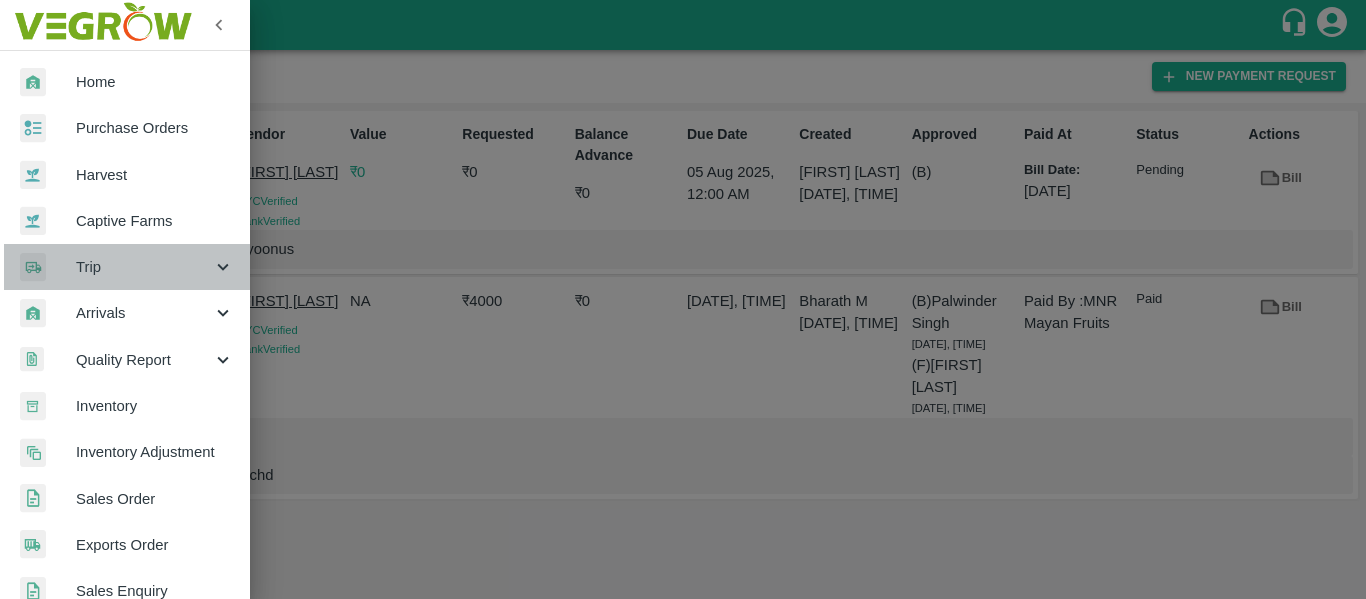 click on "Trip" at bounding box center (144, 267) 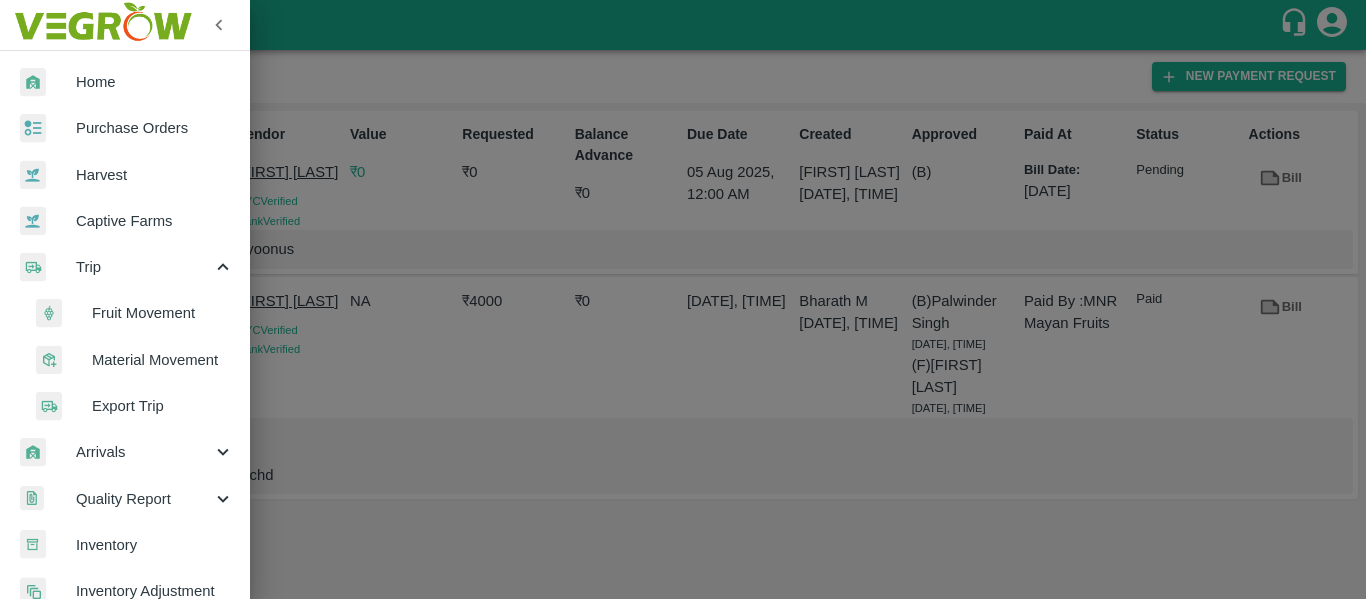 click on "Fruit Movement" at bounding box center (163, 313) 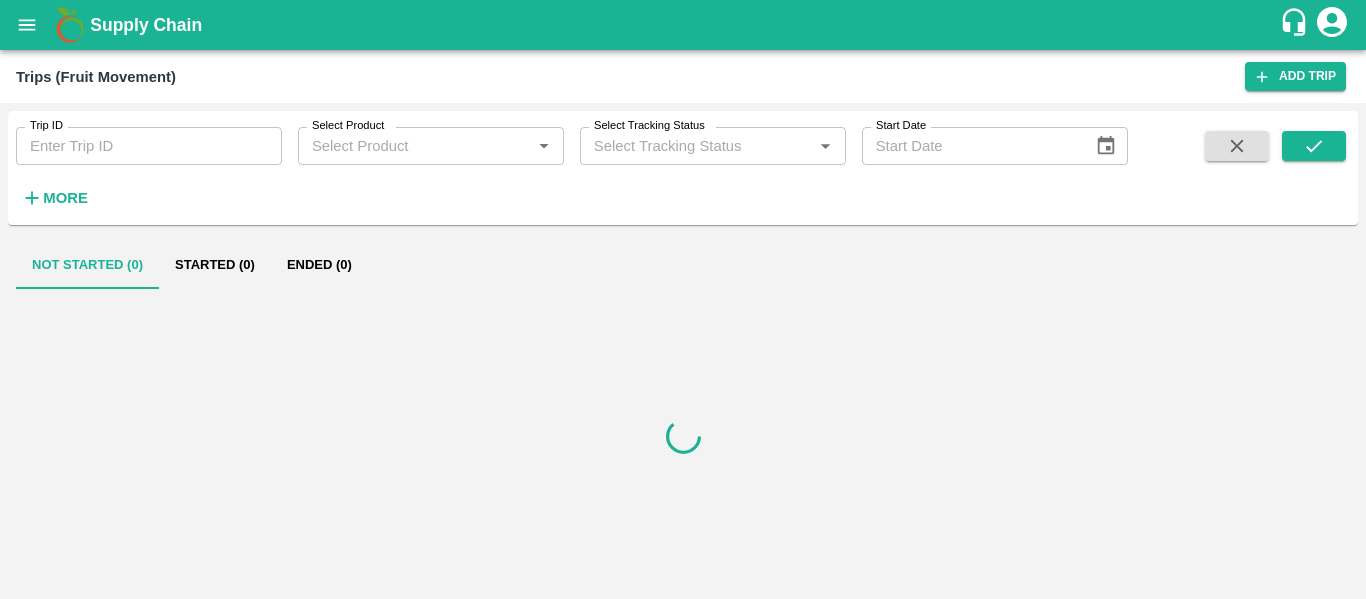 click on "Trip ID" at bounding box center [149, 146] 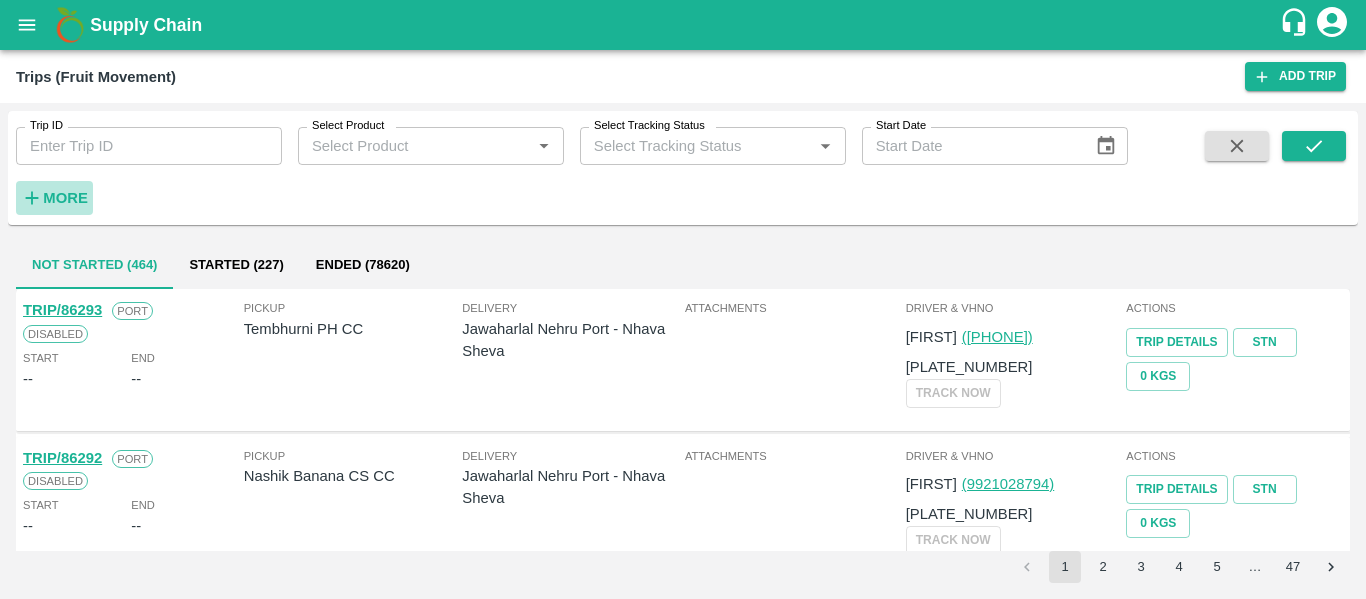 click on "More" at bounding box center [65, 198] 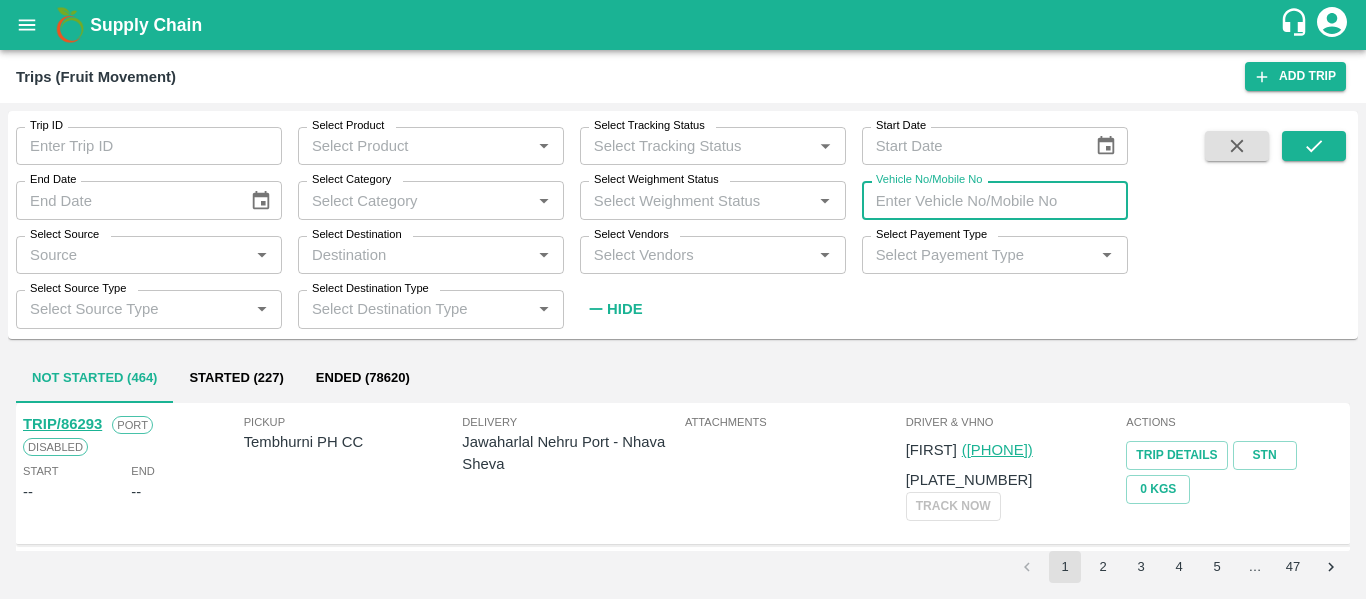 click on "Vehicle No/Mobile No" at bounding box center [995, 200] 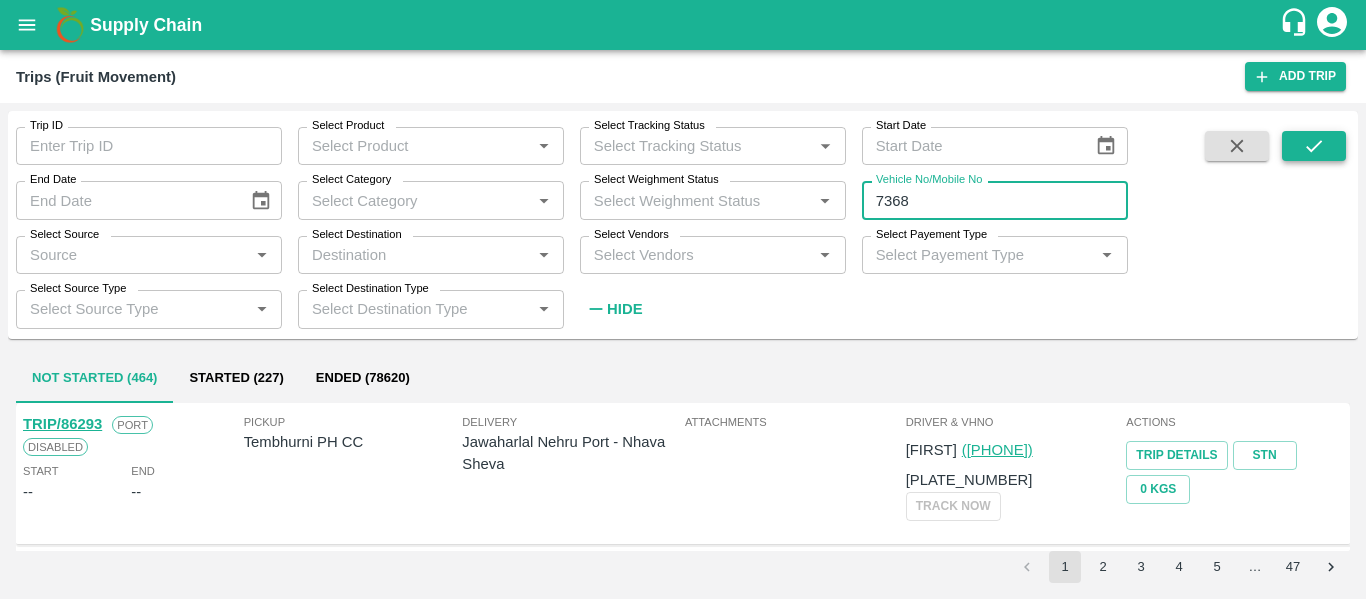 type on "7368" 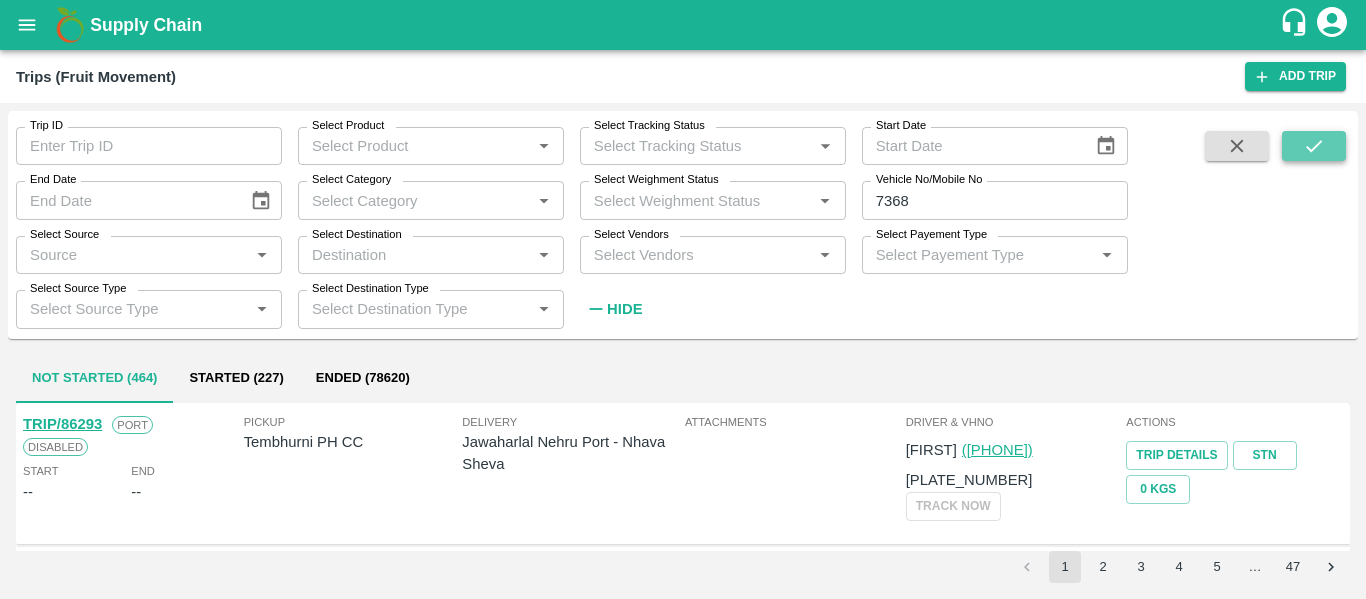 click at bounding box center (1314, 146) 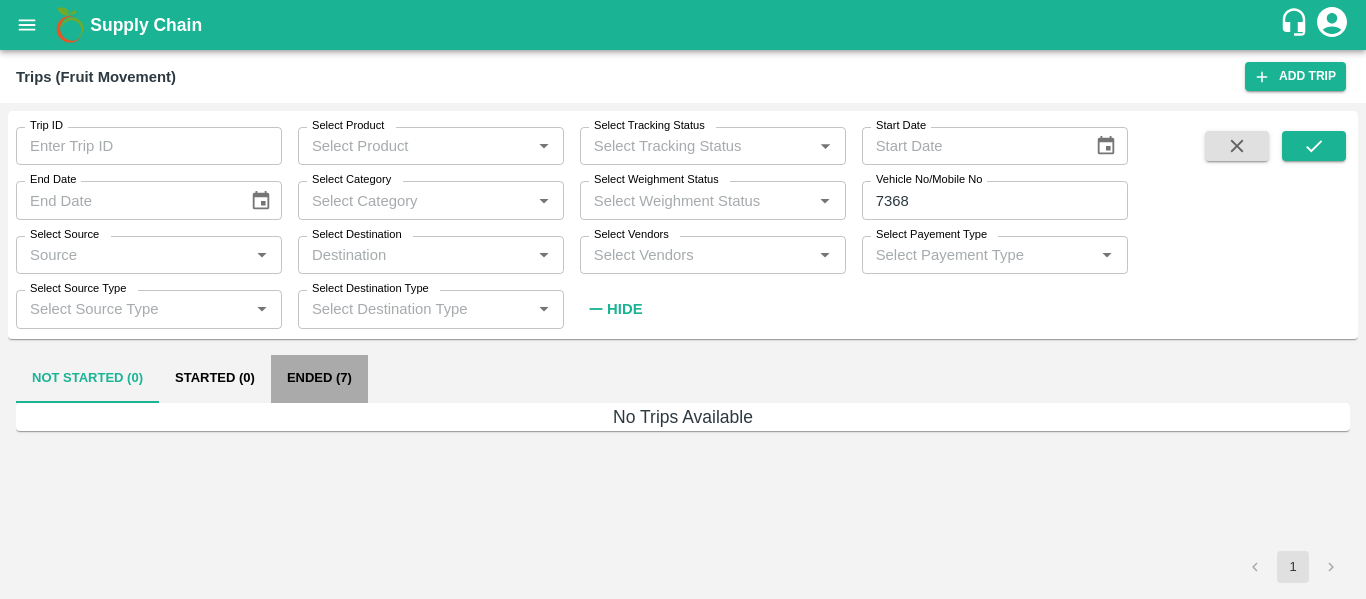 click on "Ended (7)" at bounding box center (319, 379) 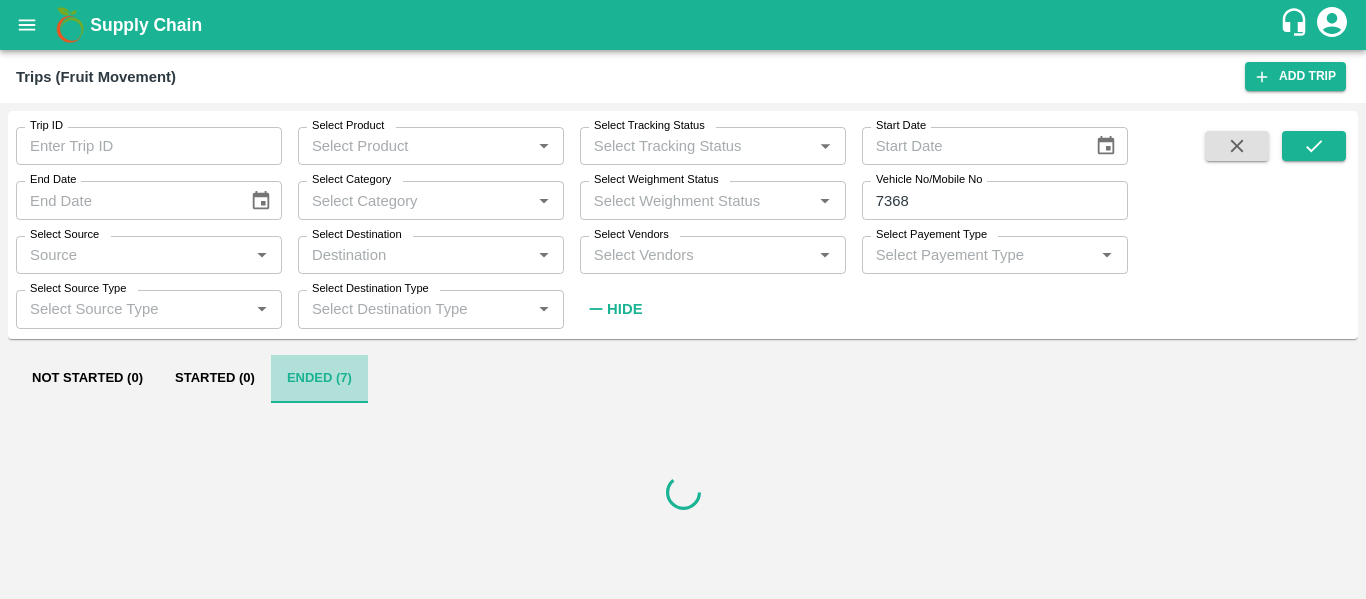 click on "Ended (7)" at bounding box center (319, 379) 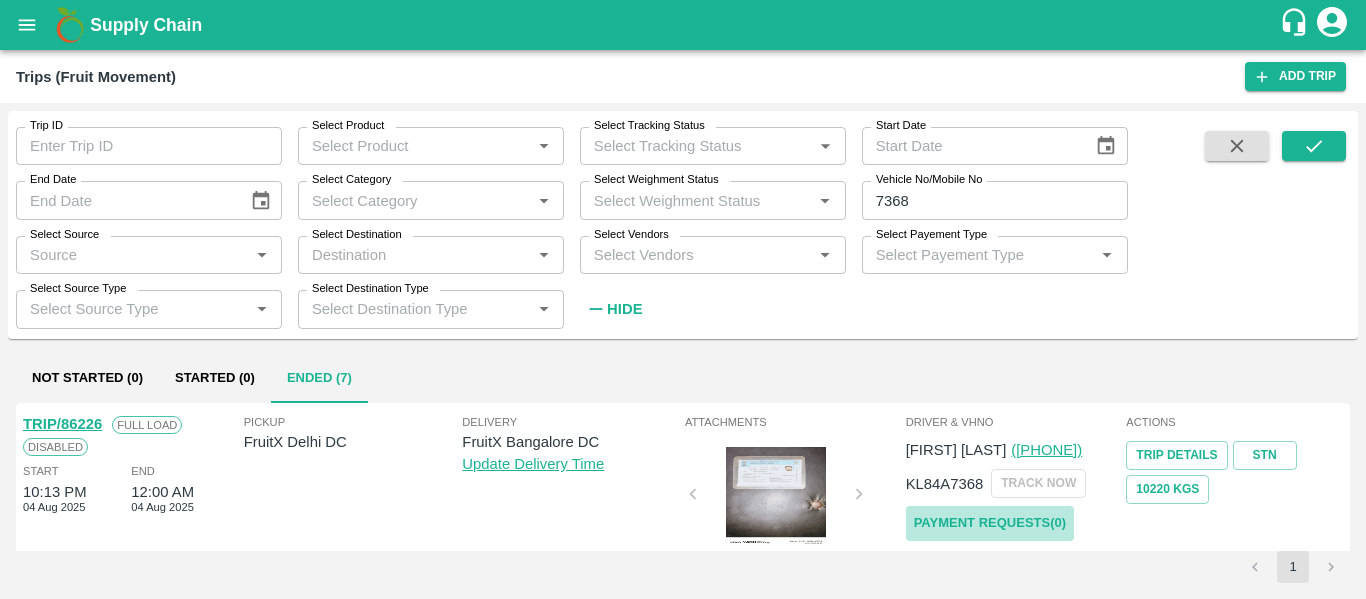 click on "Payment Requests( 0 )" at bounding box center [990, 523] 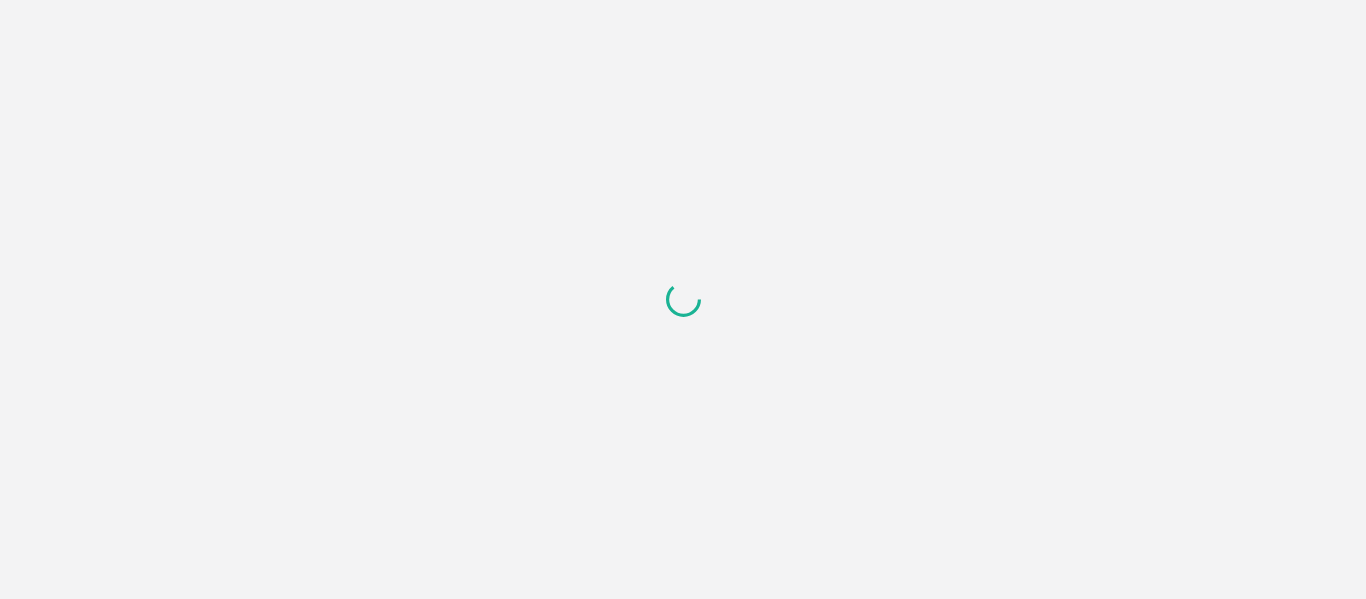 scroll, scrollTop: 0, scrollLeft: 0, axis: both 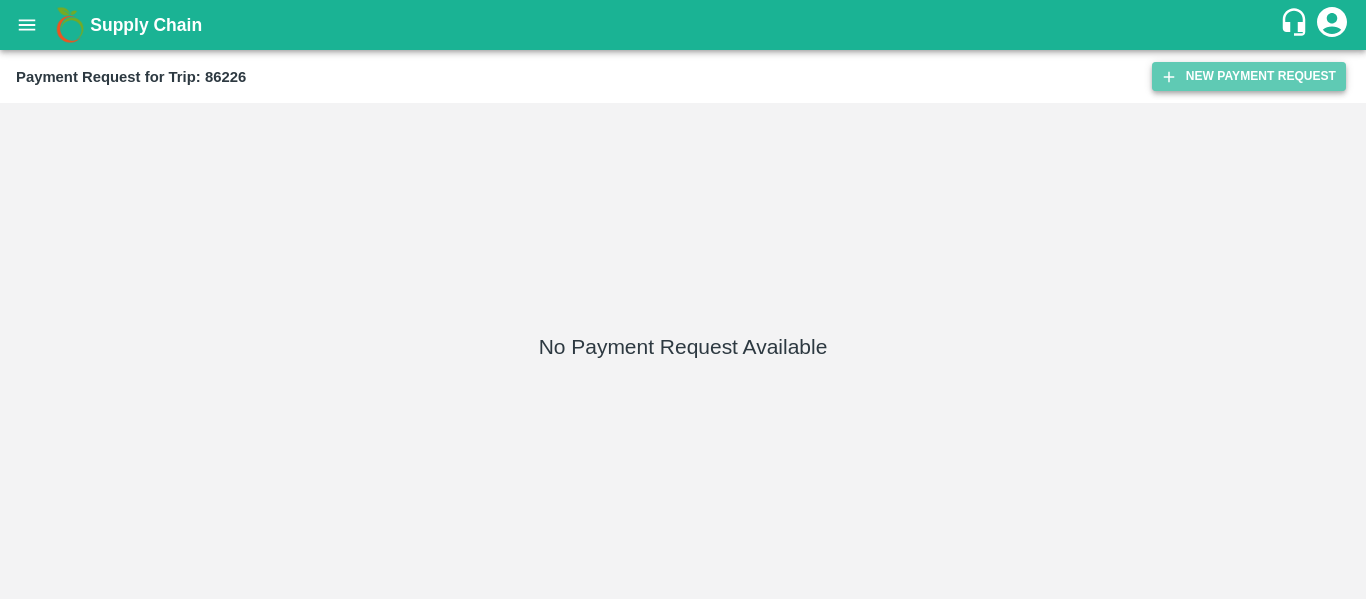 click 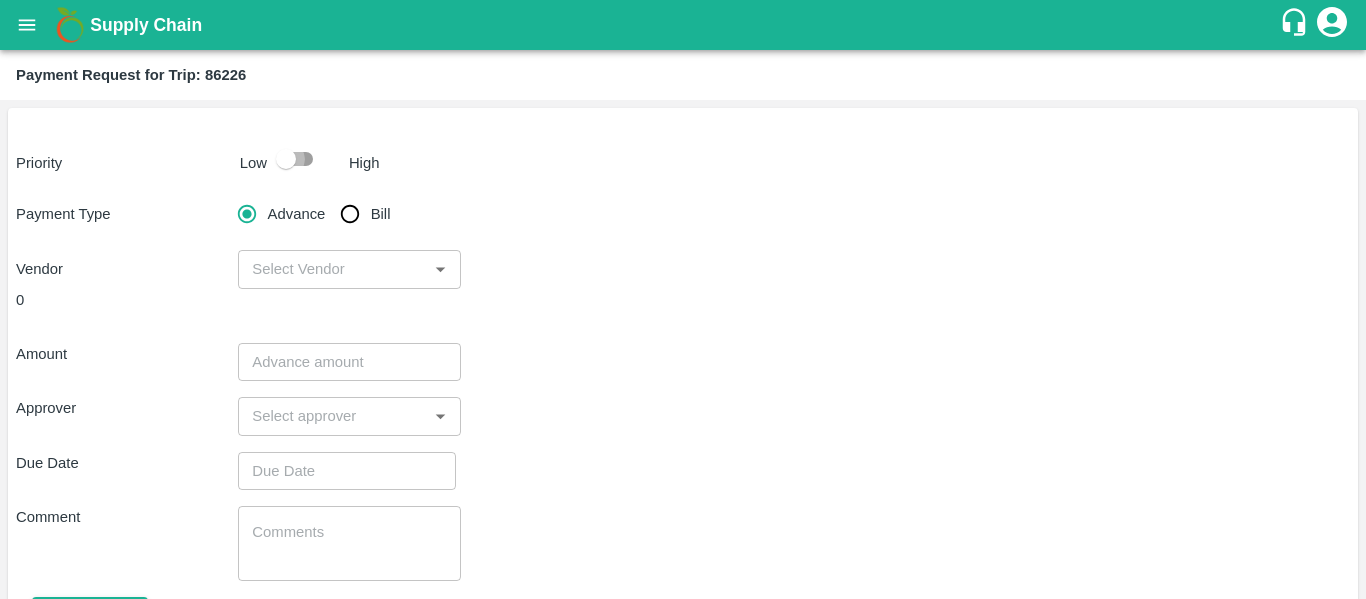 click at bounding box center (286, 159) 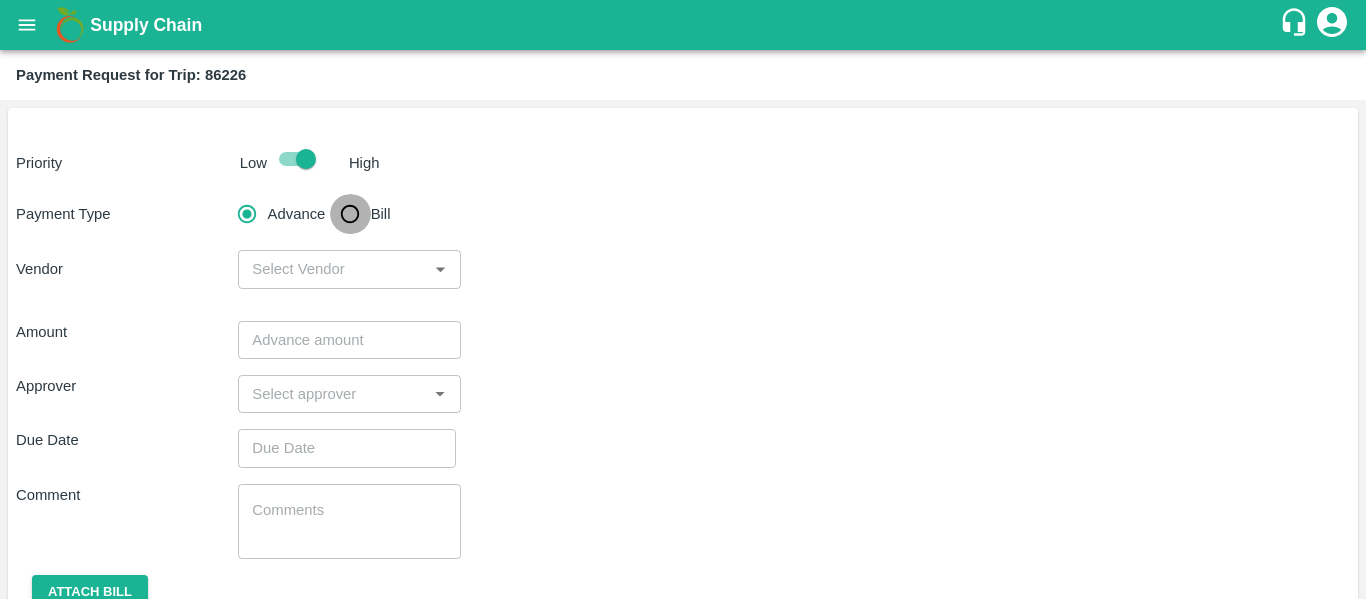 click on "Bill" at bounding box center [350, 214] 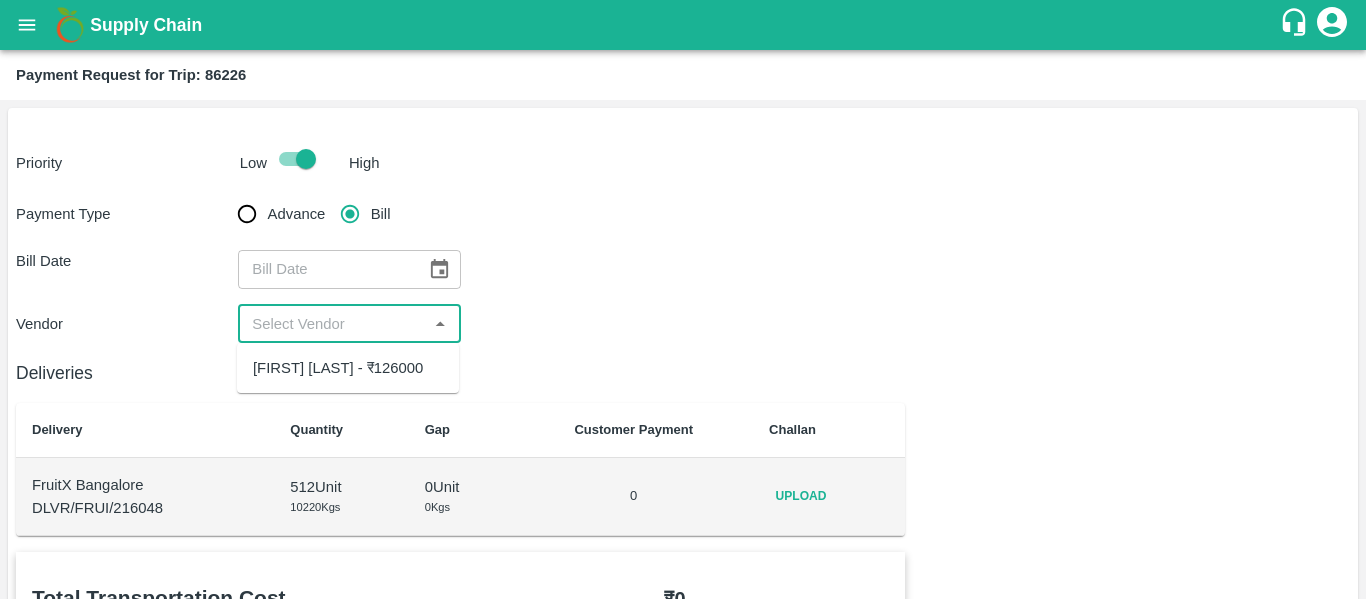 click at bounding box center [332, 324] 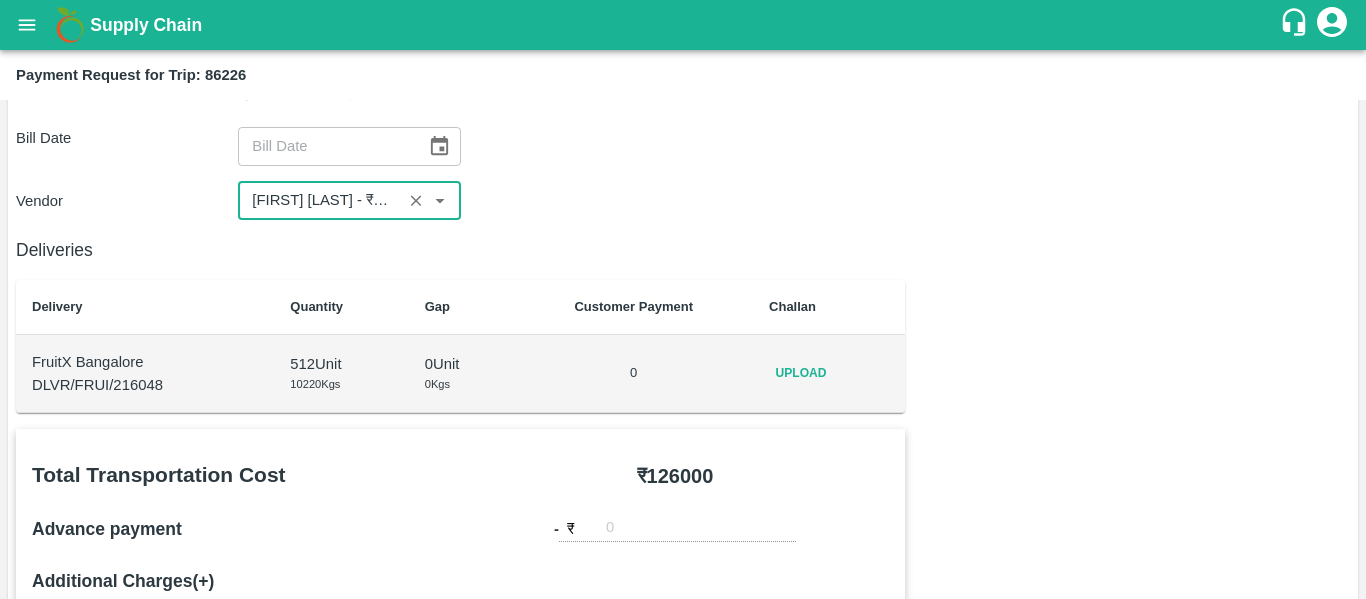 scroll, scrollTop: 124, scrollLeft: 0, axis: vertical 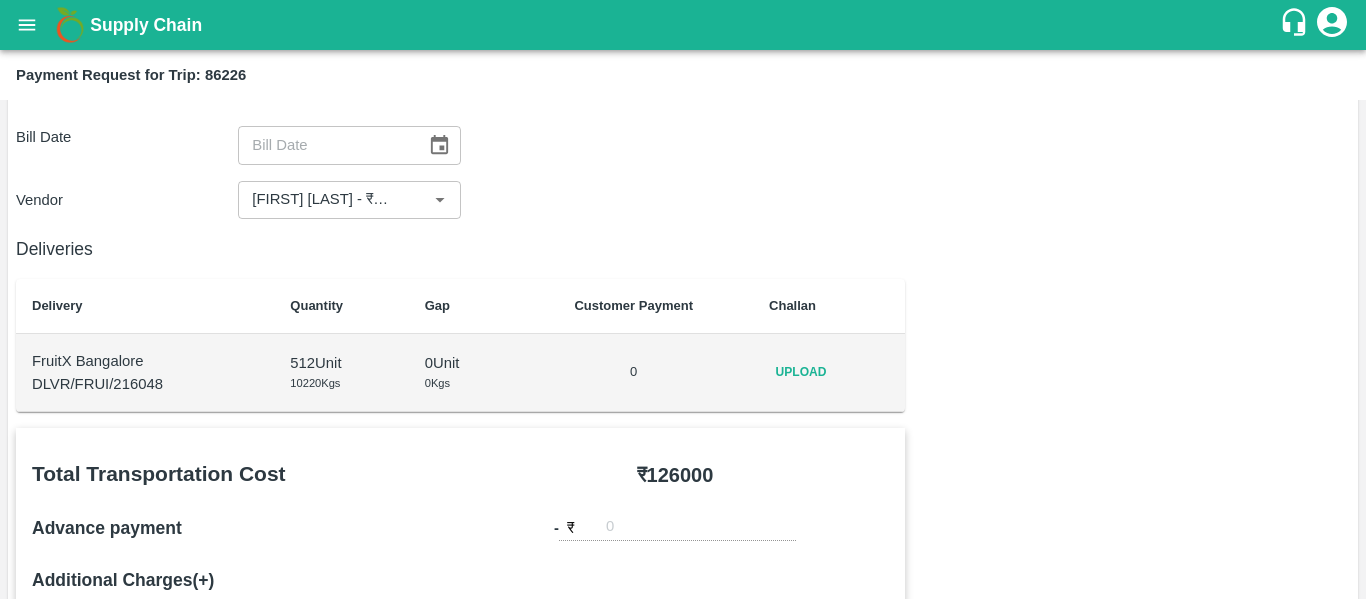 click on "DLVR/FRUI/216048" at bounding box center [145, 384] 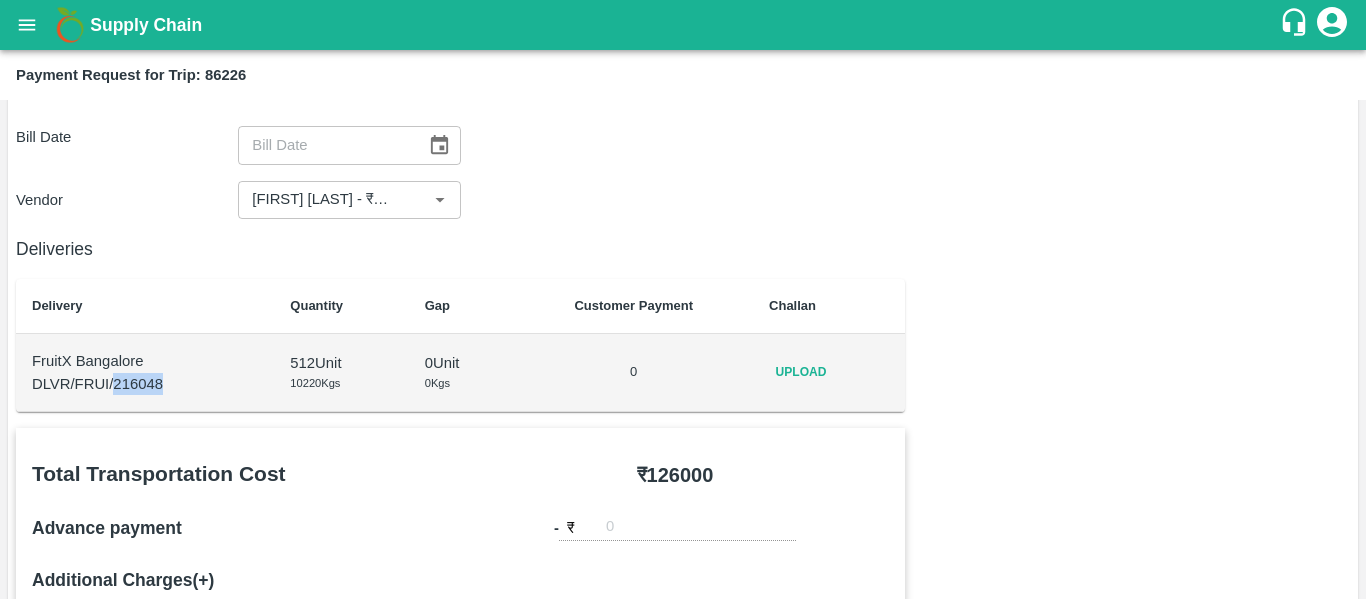 click on "DLVR/FRUI/216048" at bounding box center (145, 384) 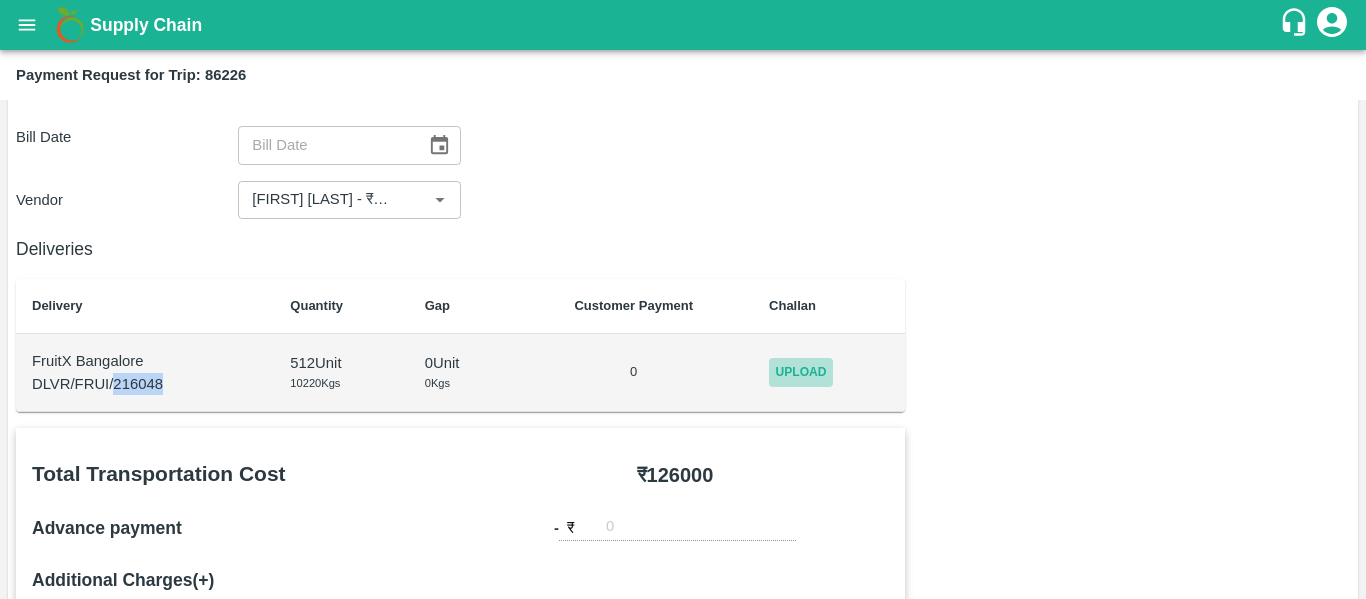 click on "Upload" at bounding box center (801, 372) 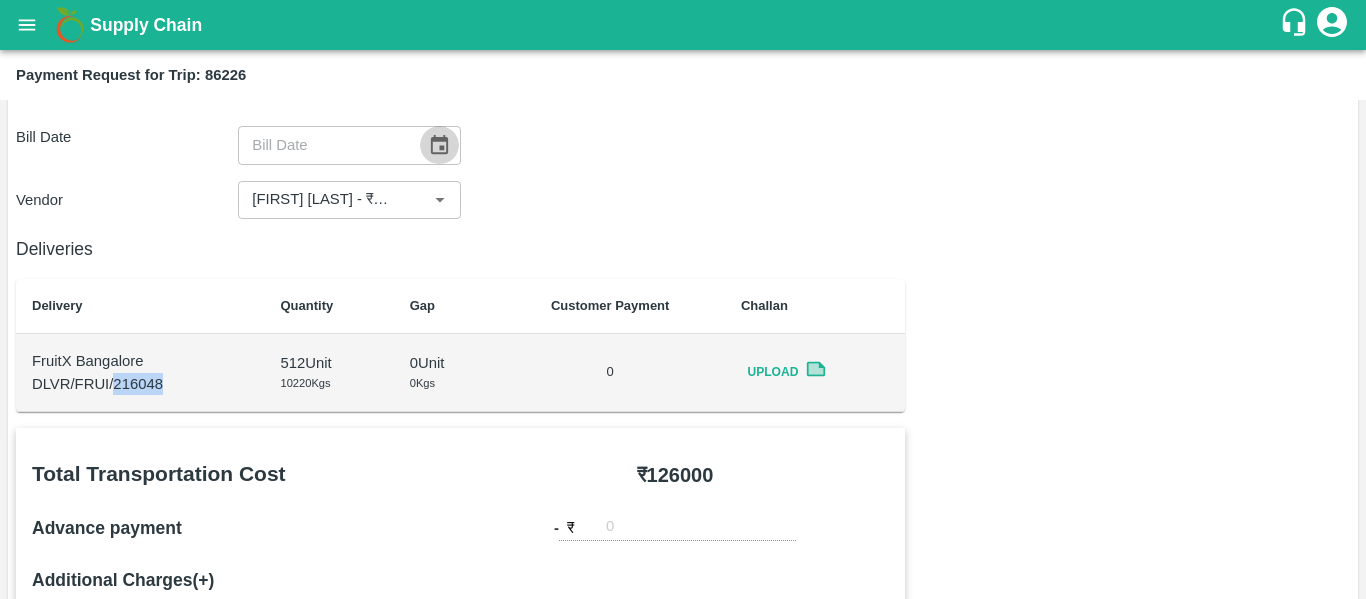click 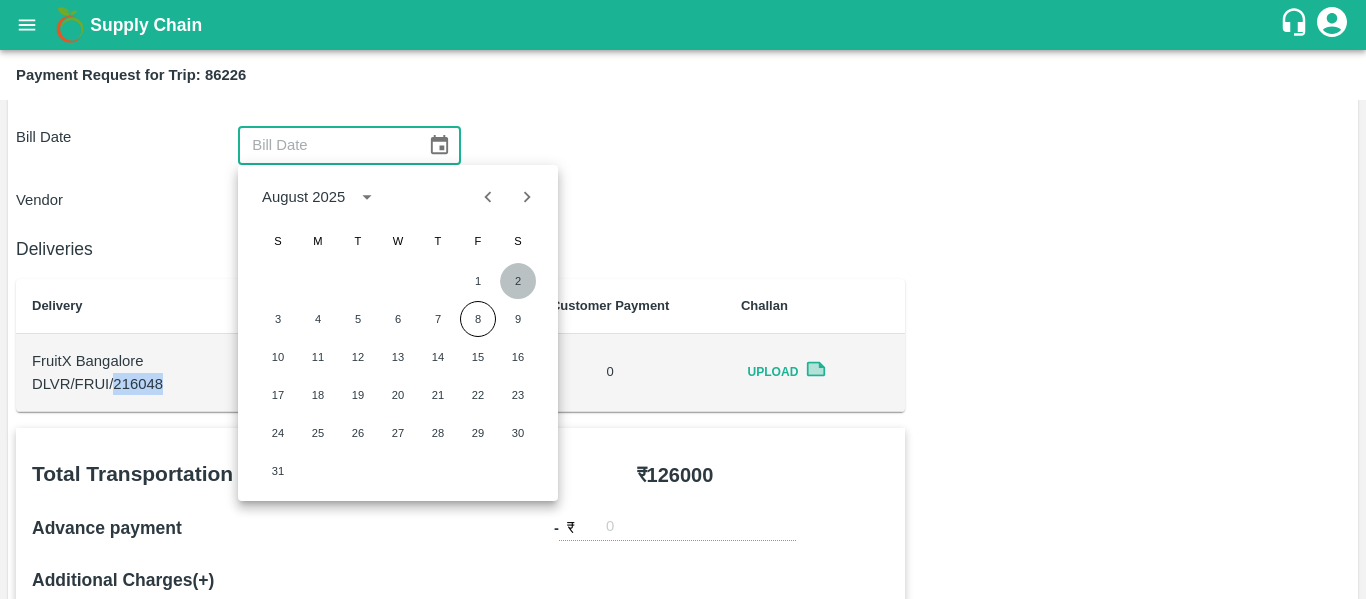 click on "2" at bounding box center (518, 281) 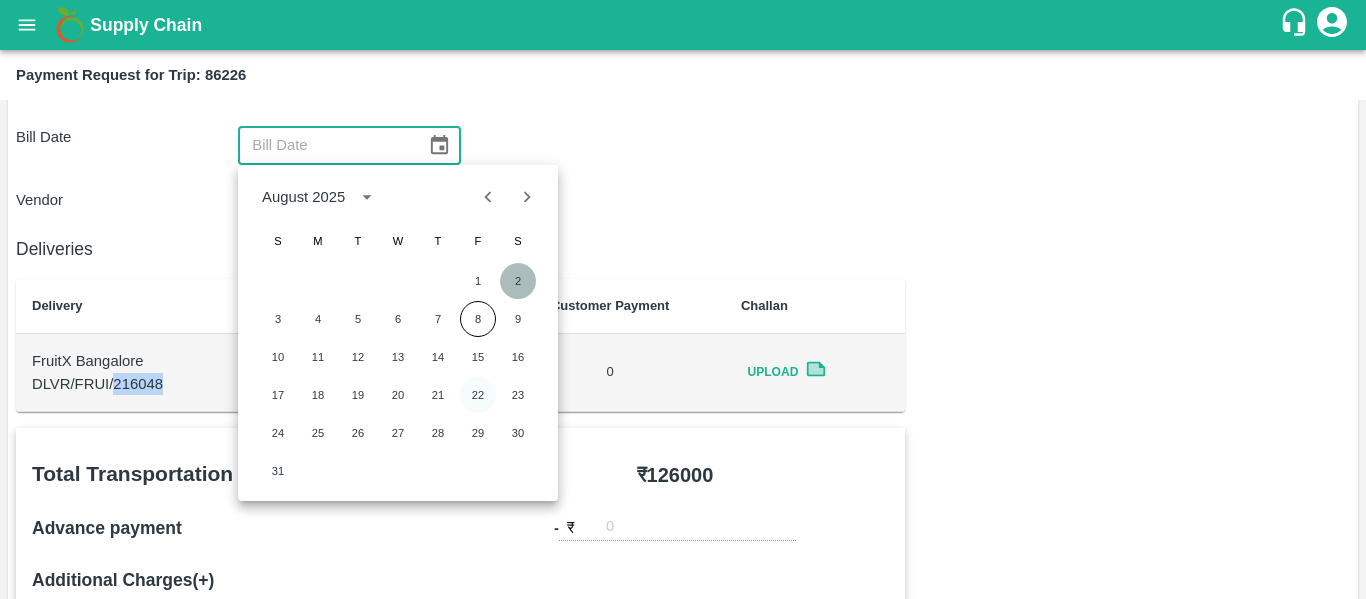 type on "02/08/2025" 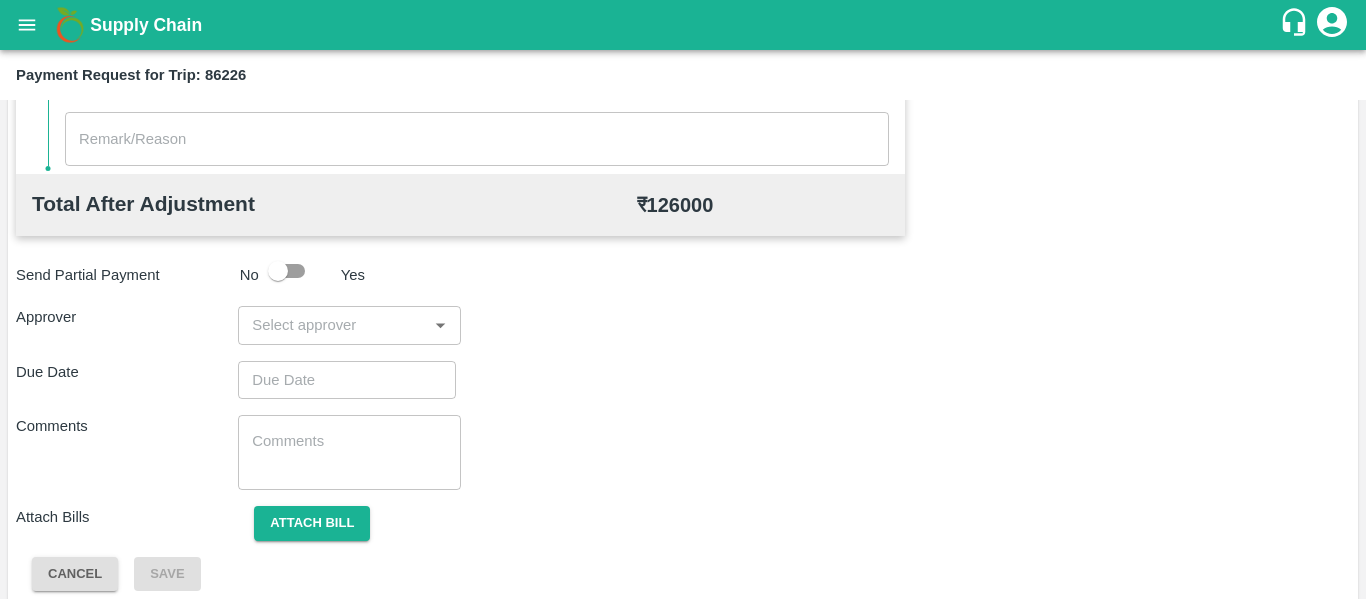scroll, scrollTop: 944, scrollLeft: 0, axis: vertical 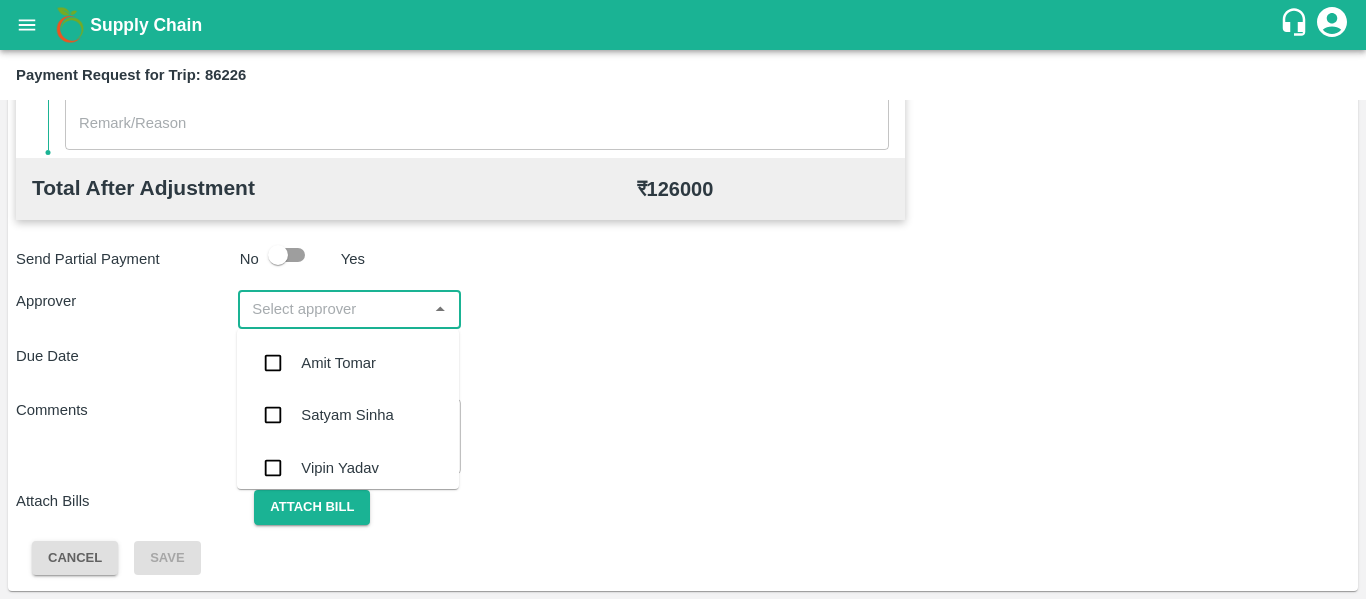 click at bounding box center (332, 309) 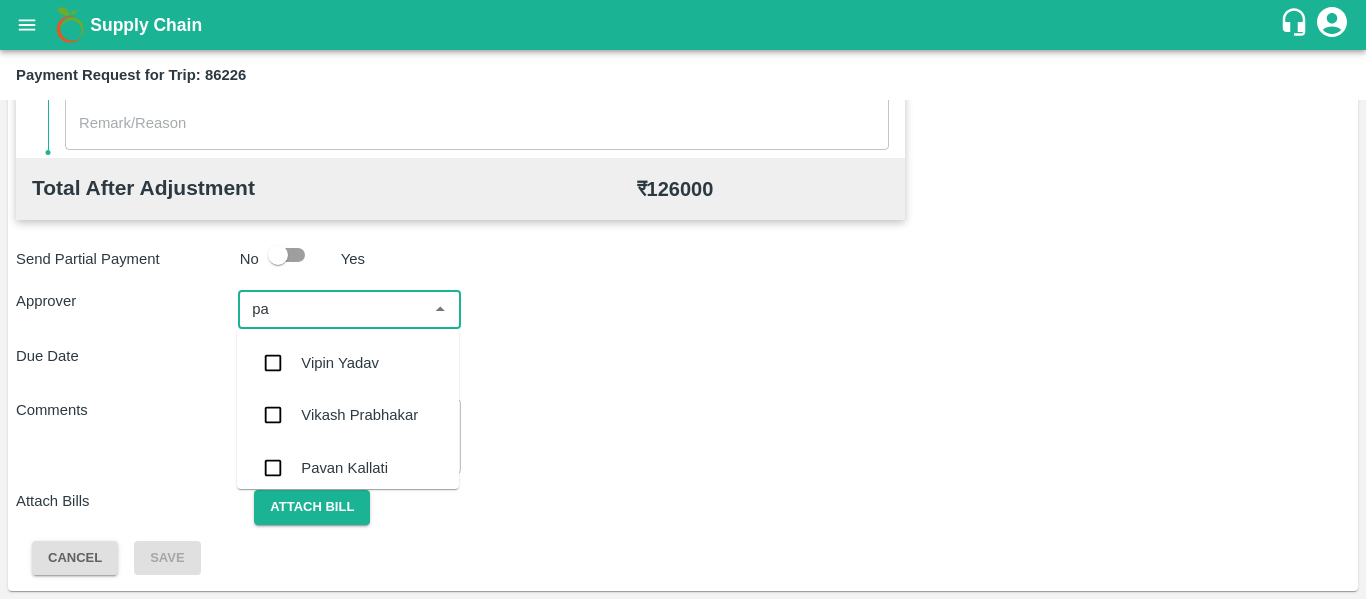 type on "pal" 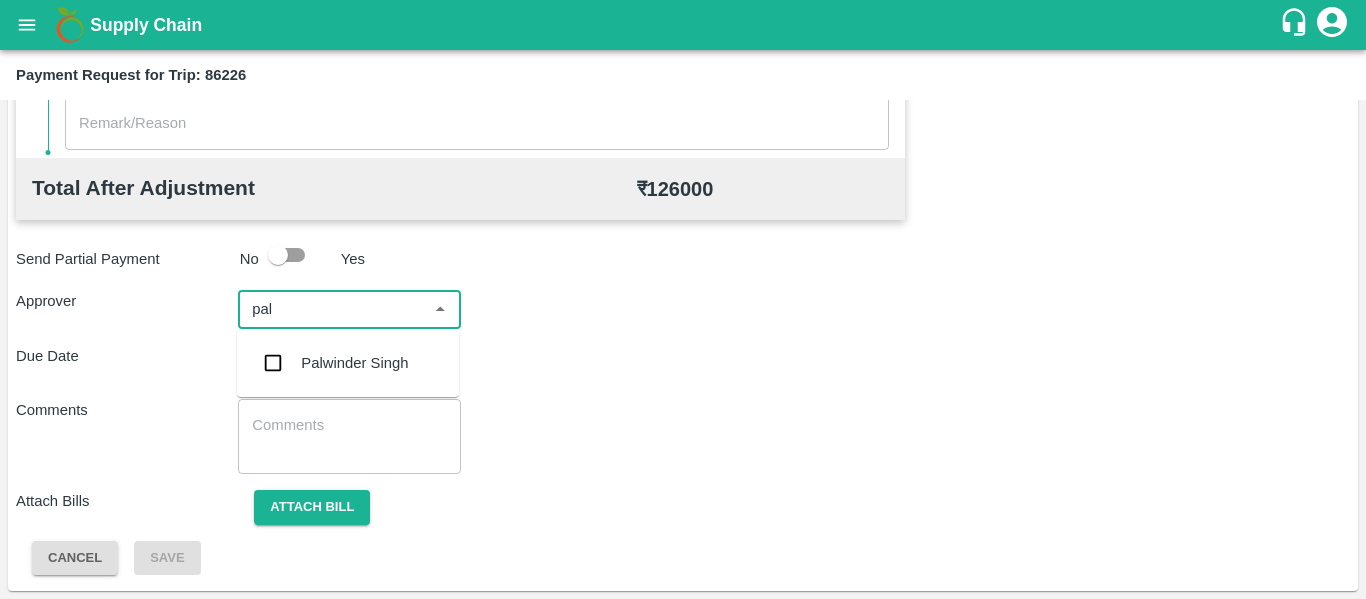 click on "Palwinder Singh" at bounding box center [354, 363] 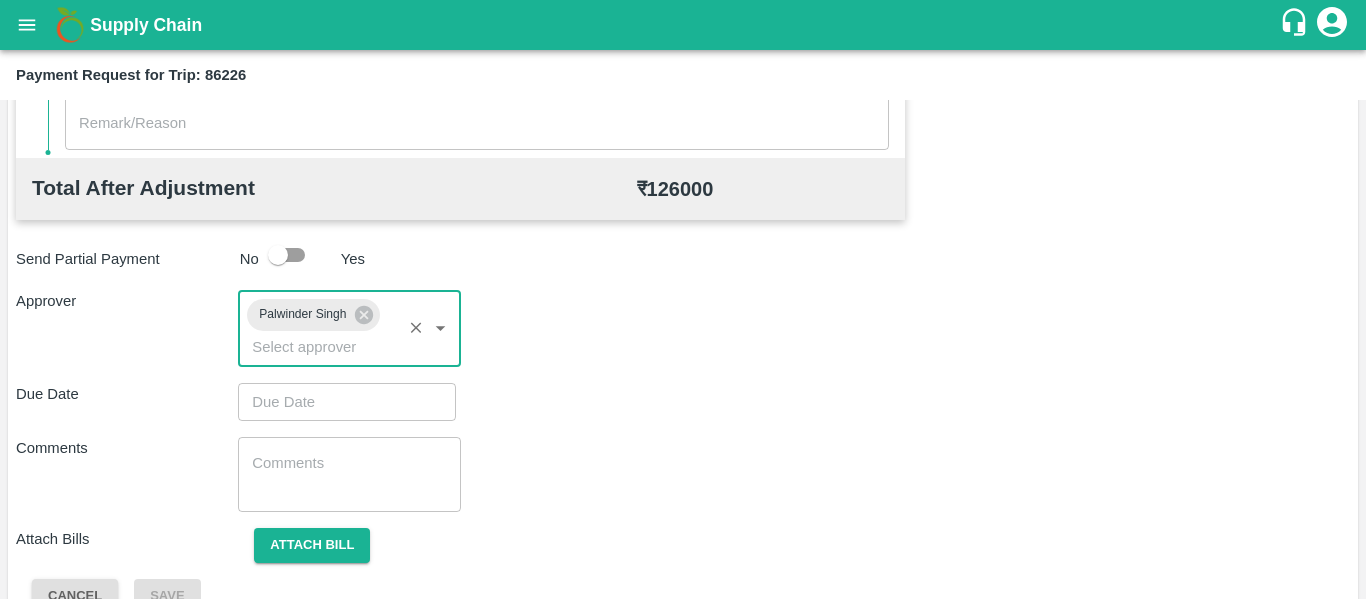 type on "DD/MM/YYYY hh:mm aa" 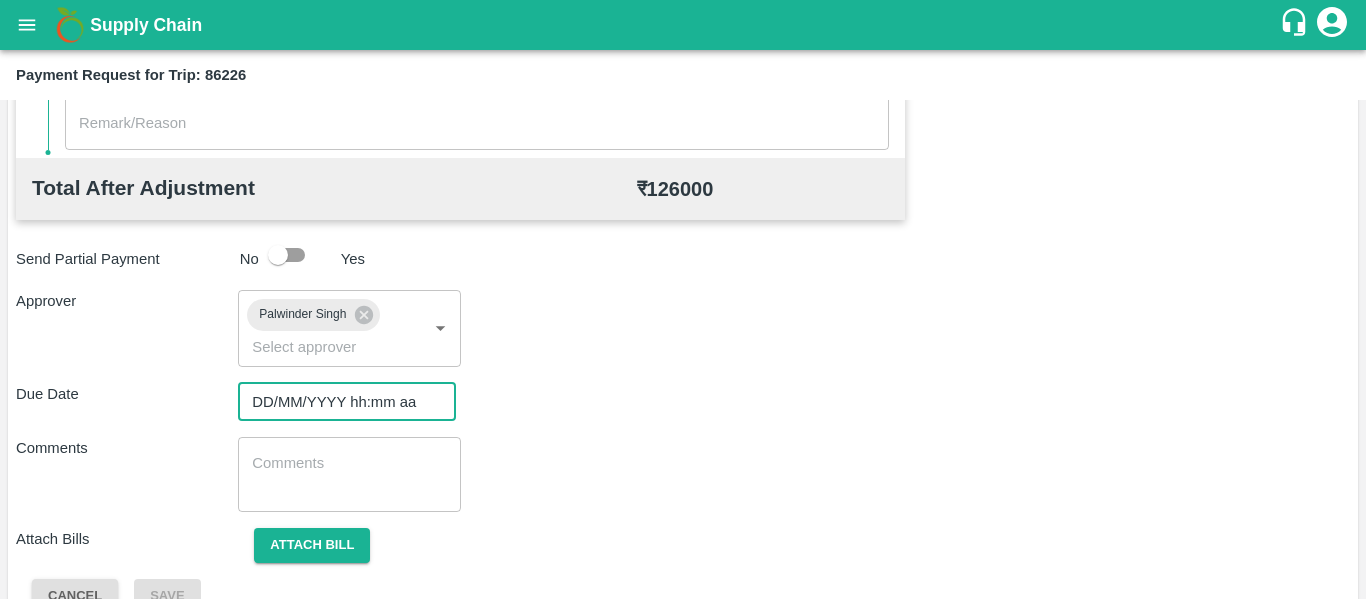 click on "DD/MM/YYYY hh:mm aa" at bounding box center [340, 402] 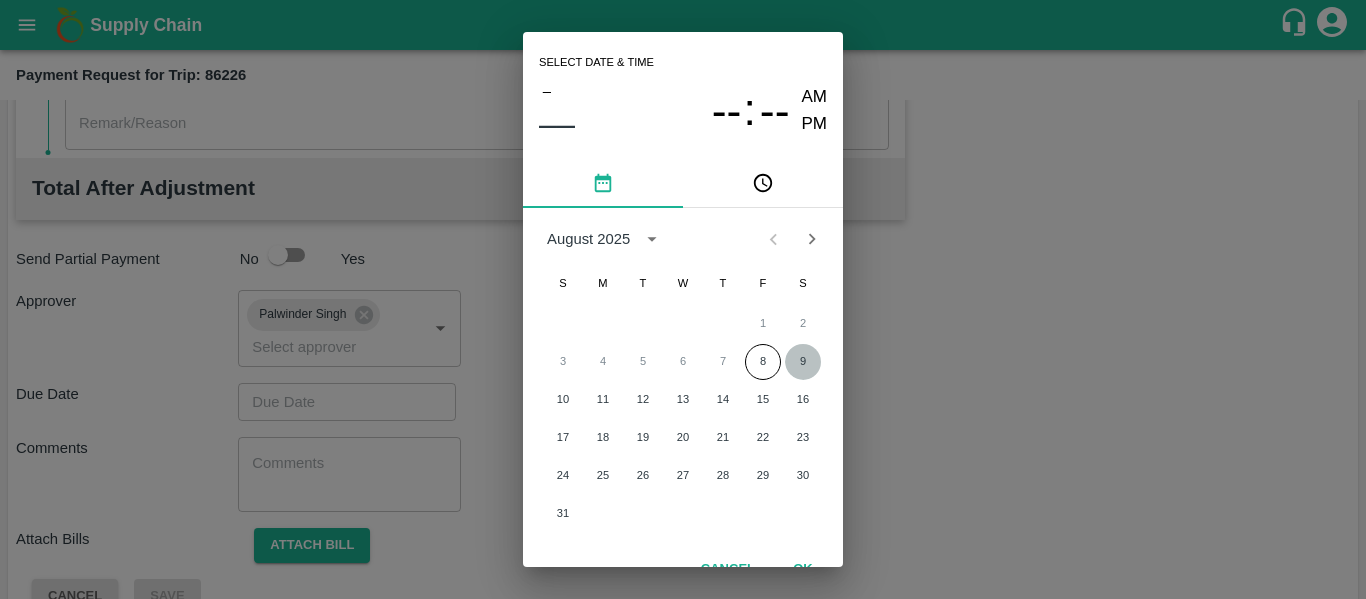 click on "9" at bounding box center (803, 362) 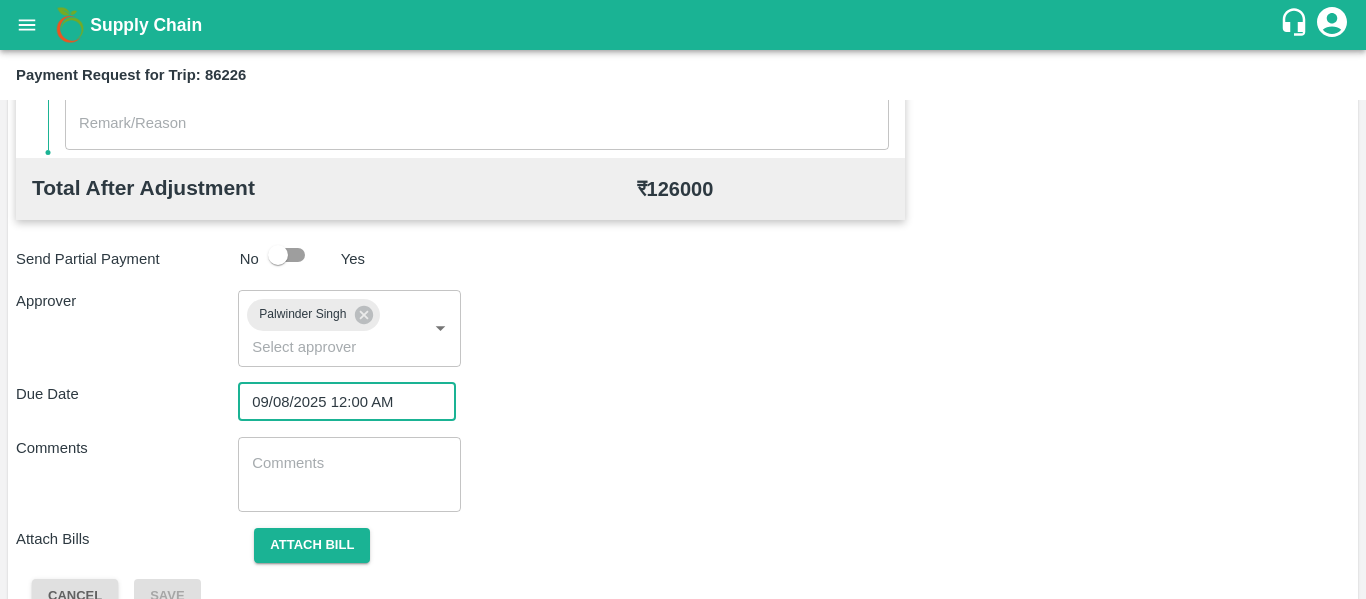 click on "09/08/2025 12:00 AM" at bounding box center (340, 402) 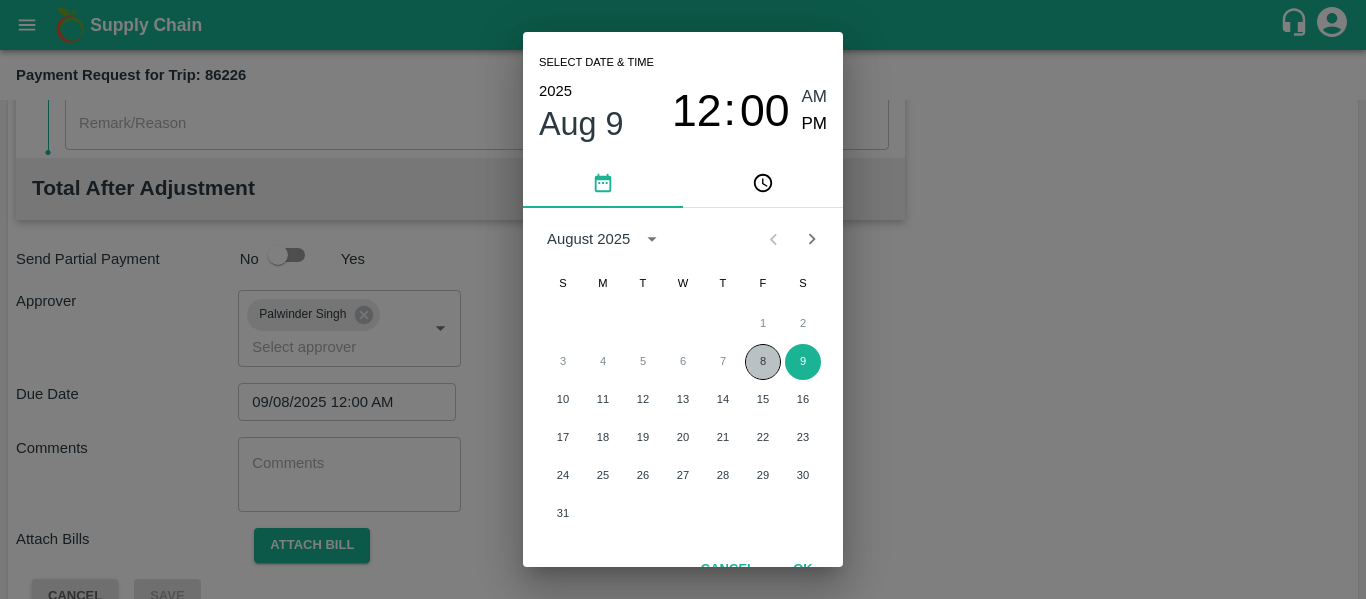 click on "8" at bounding box center (763, 362) 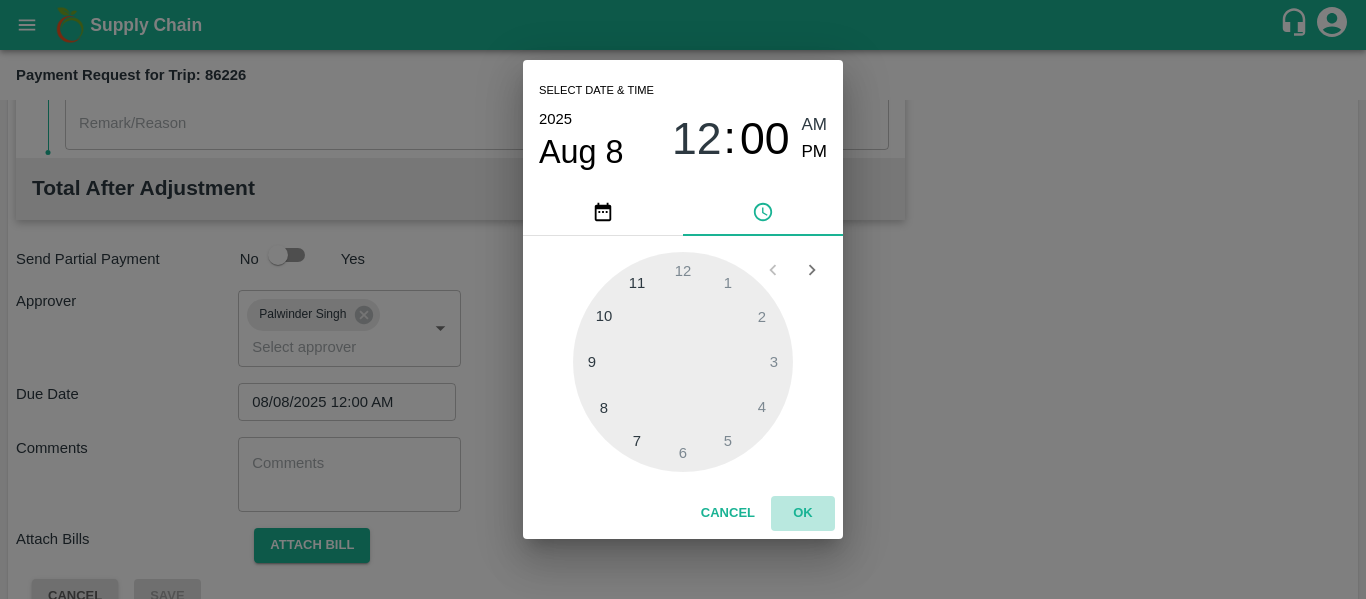 click on "OK" at bounding box center (803, 513) 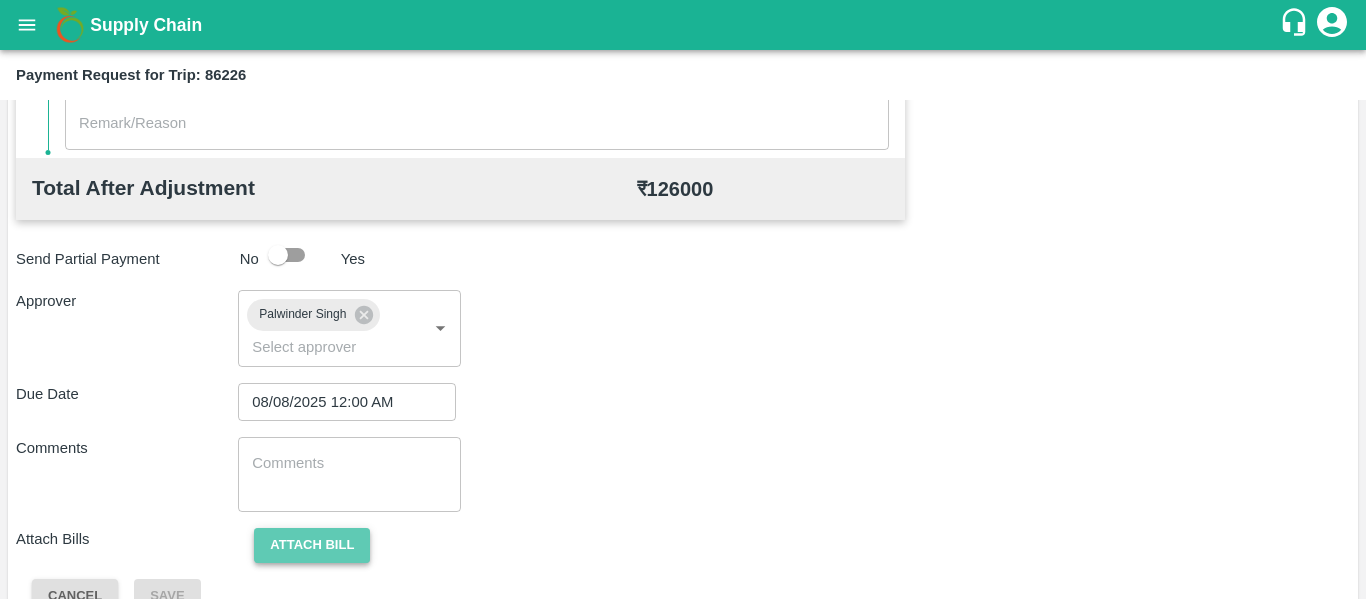 click on "Attach bill" at bounding box center [312, 545] 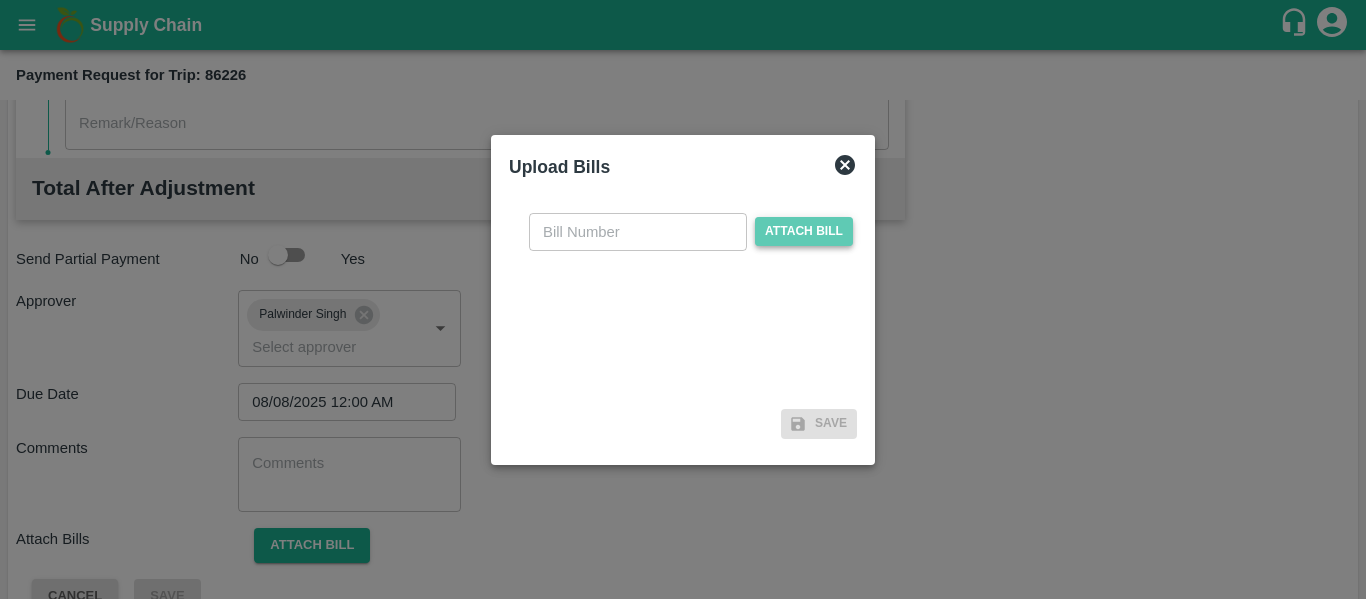 click on "Attach bill" at bounding box center (804, 231) 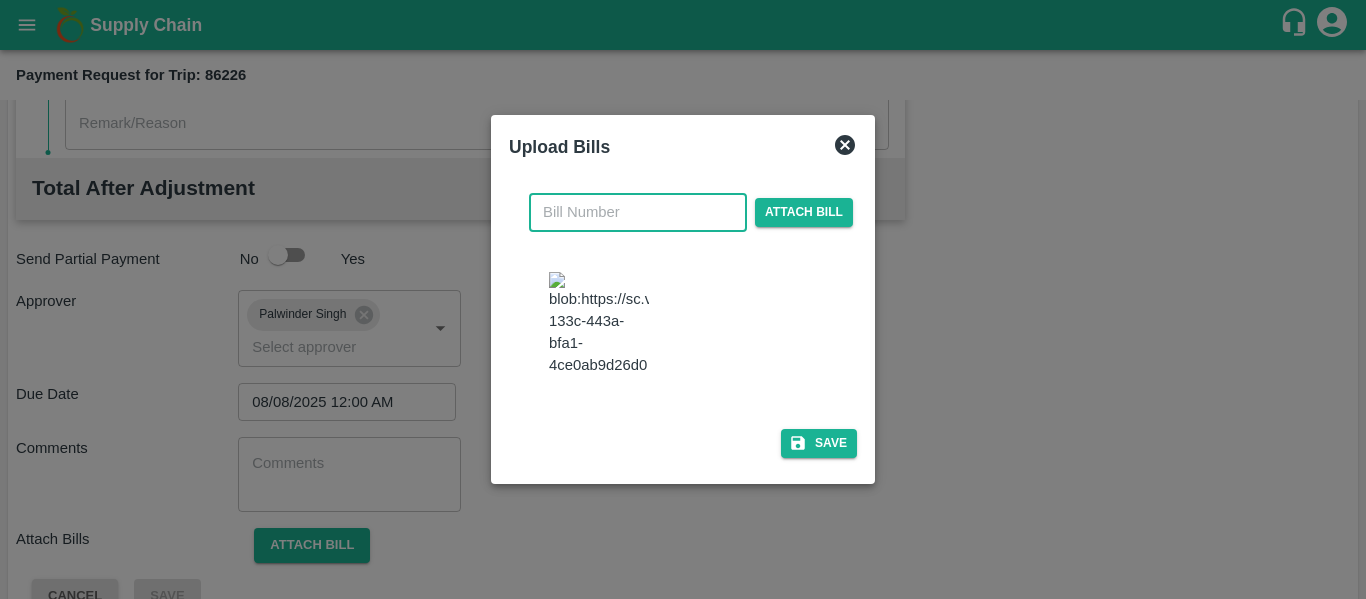 click at bounding box center (638, 212) 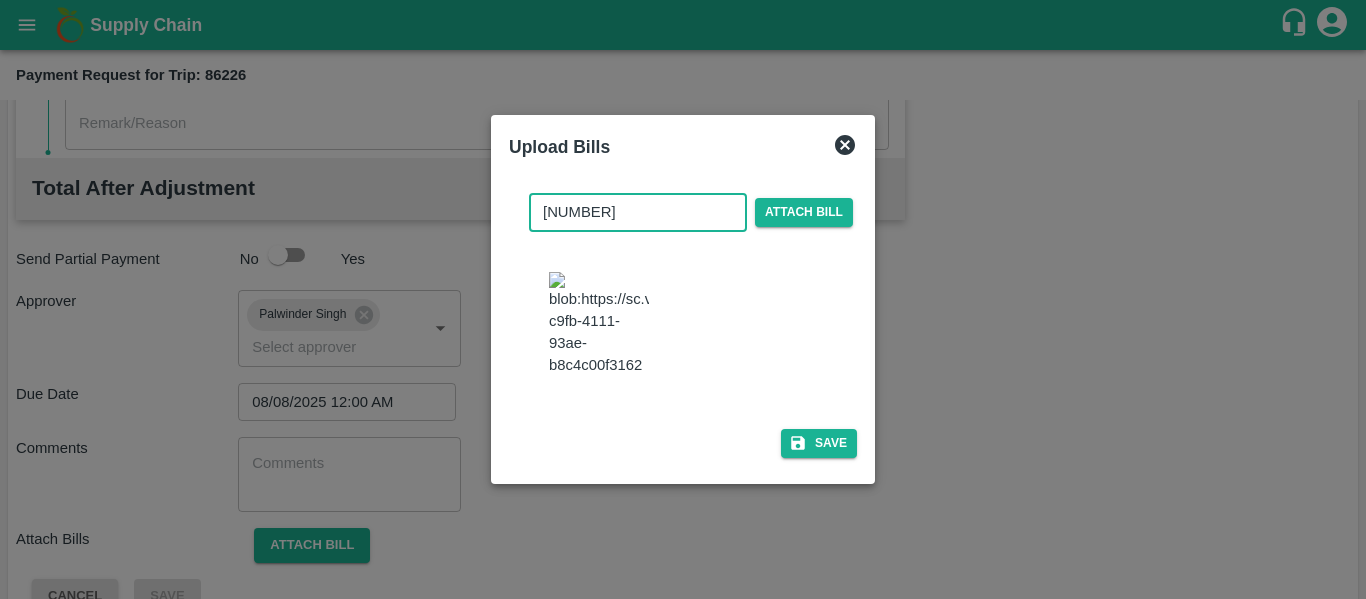 type on "010725046" 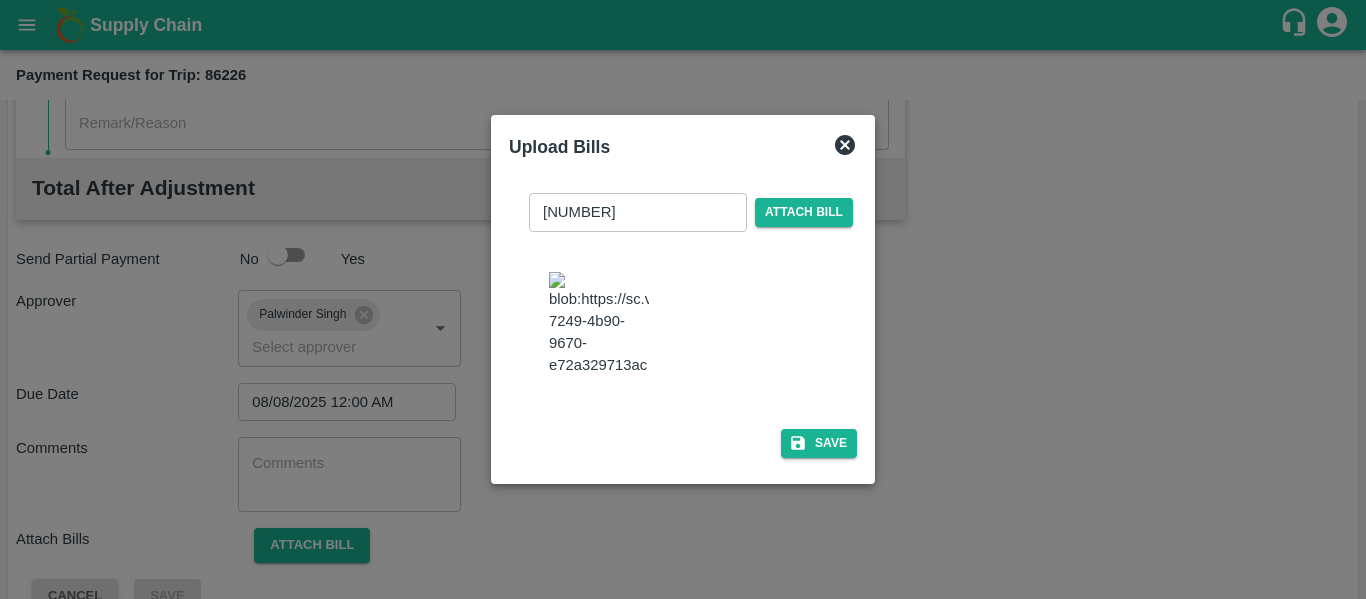 click on "010725046 ​ Attach bill Save" at bounding box center (683, 321) 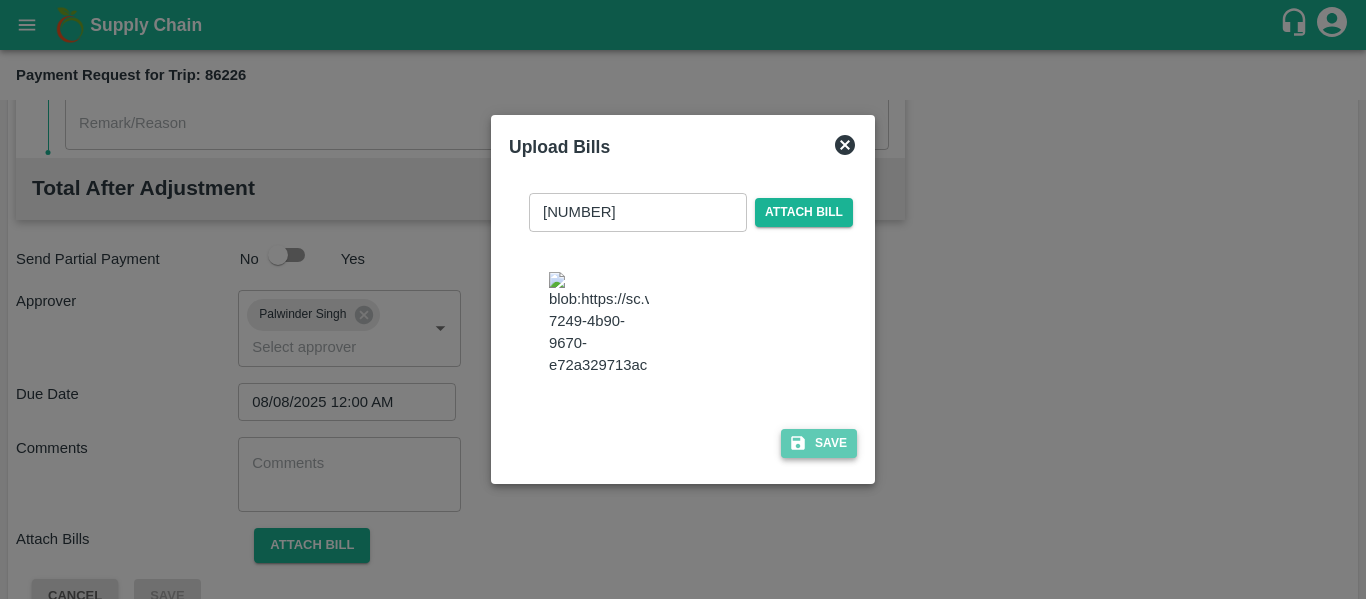 click on "Save" at bounding box center [819, 443] 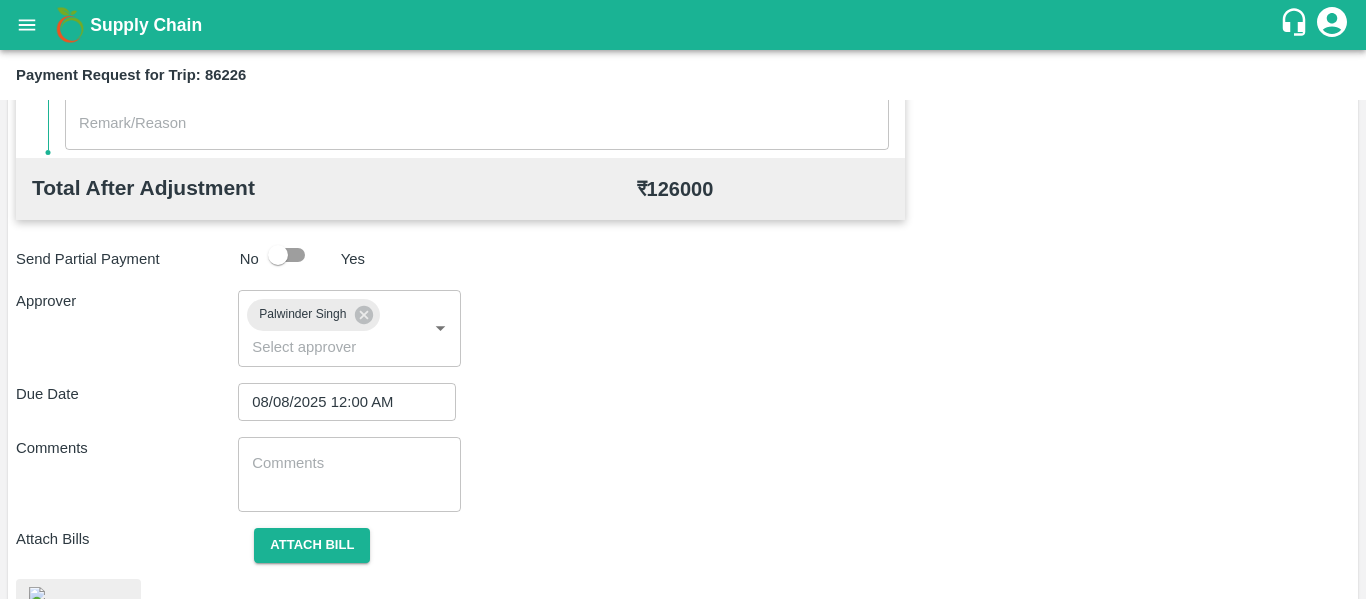 click on "x ​" at bounding box center (349, 474) 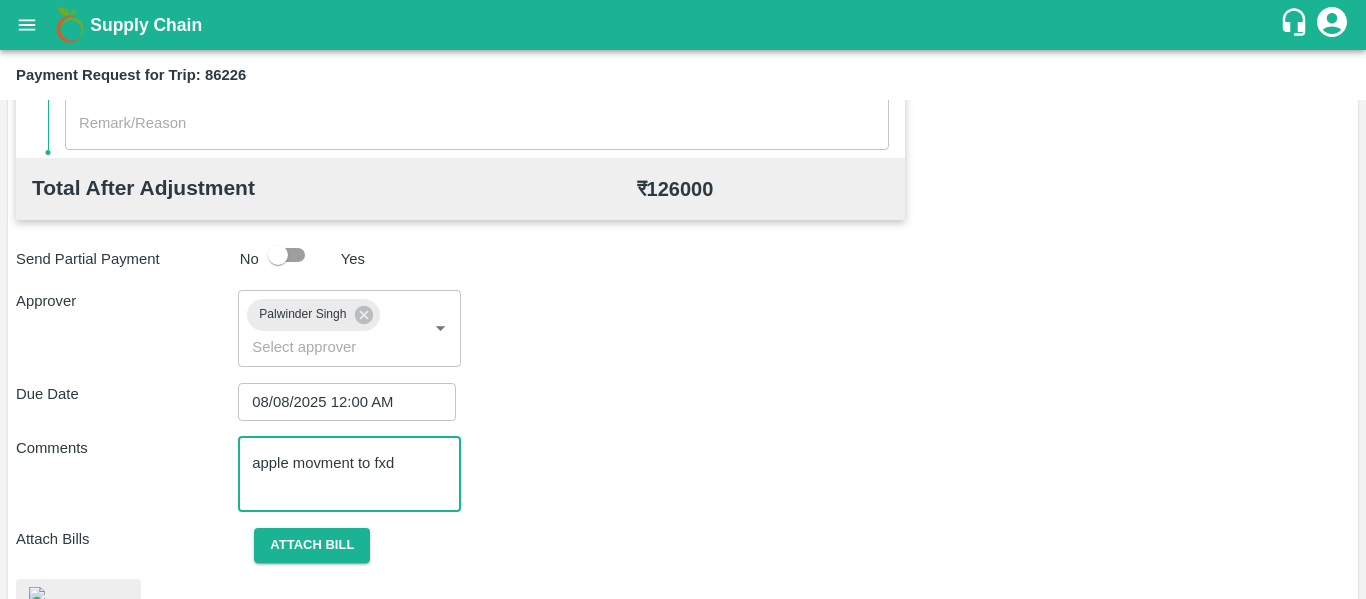 scroll, scrollTop: 1057, scrollLeft: 0, axis: vertical 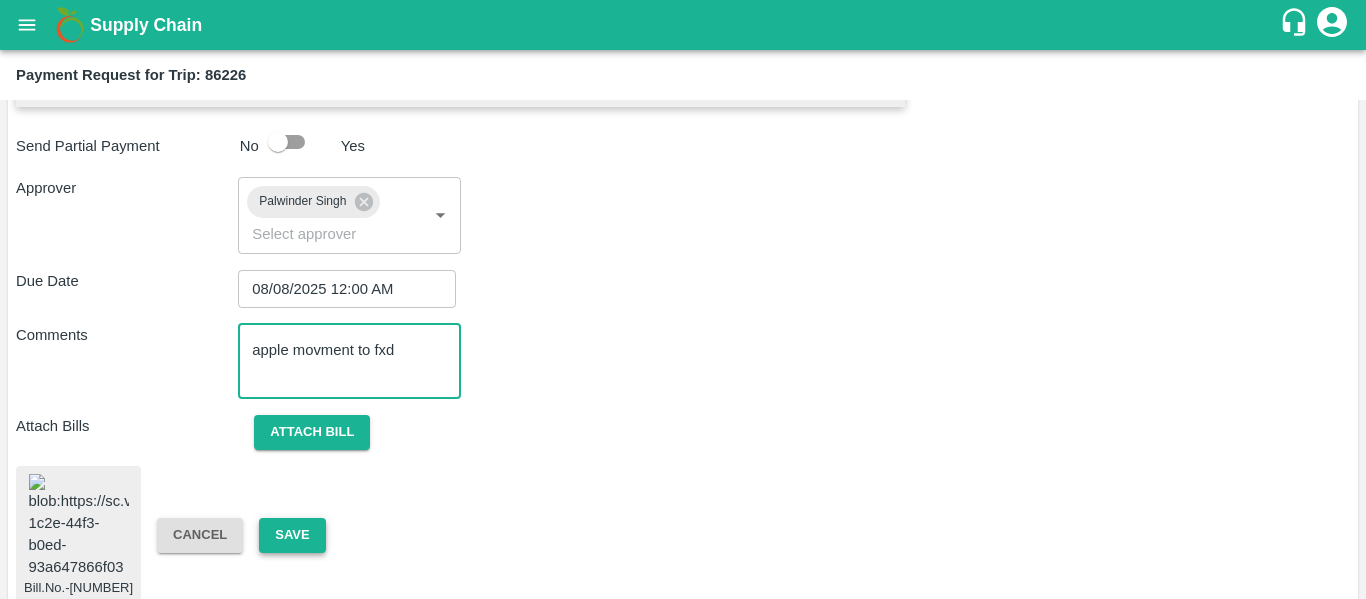 type on "apple movment to fxd" 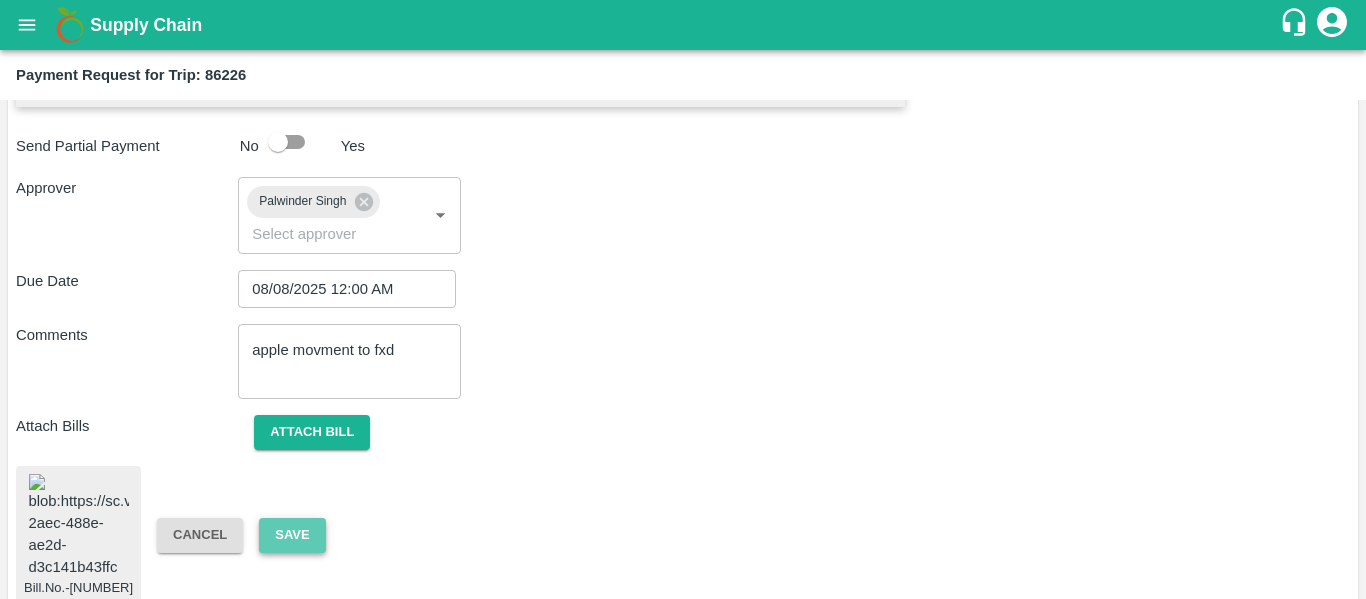click on "Save" at bounding box center [292, 535] 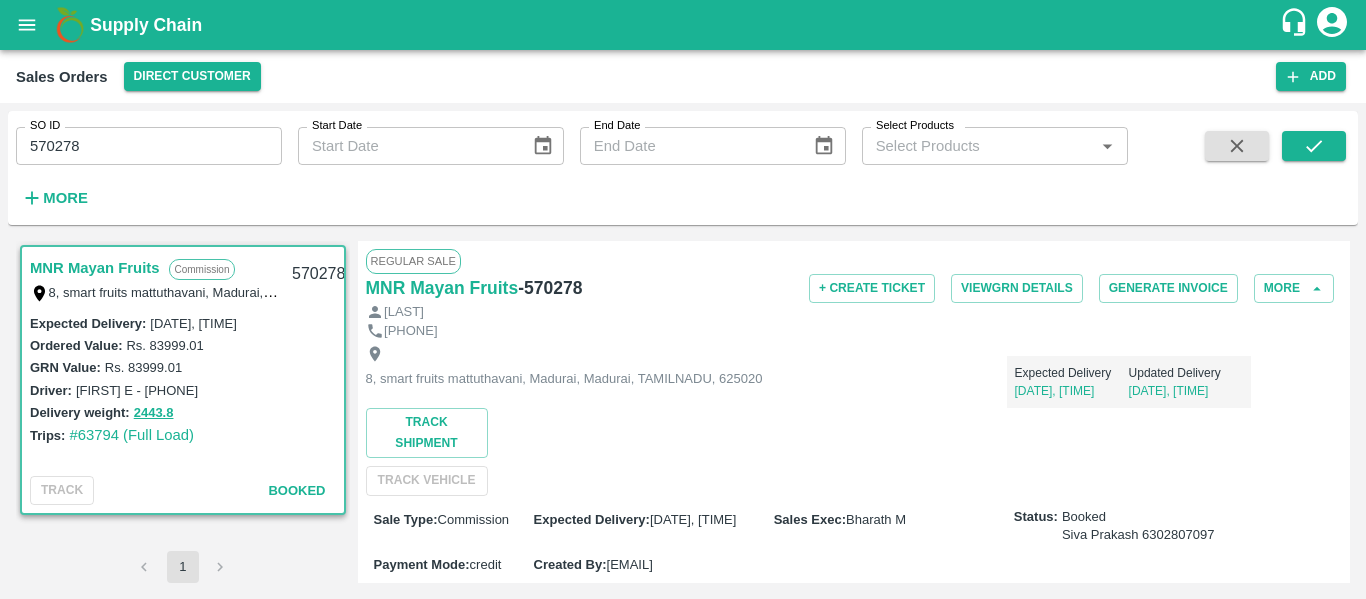 scroll, scrollTop: 0, scrollLeft: 0, axis: both 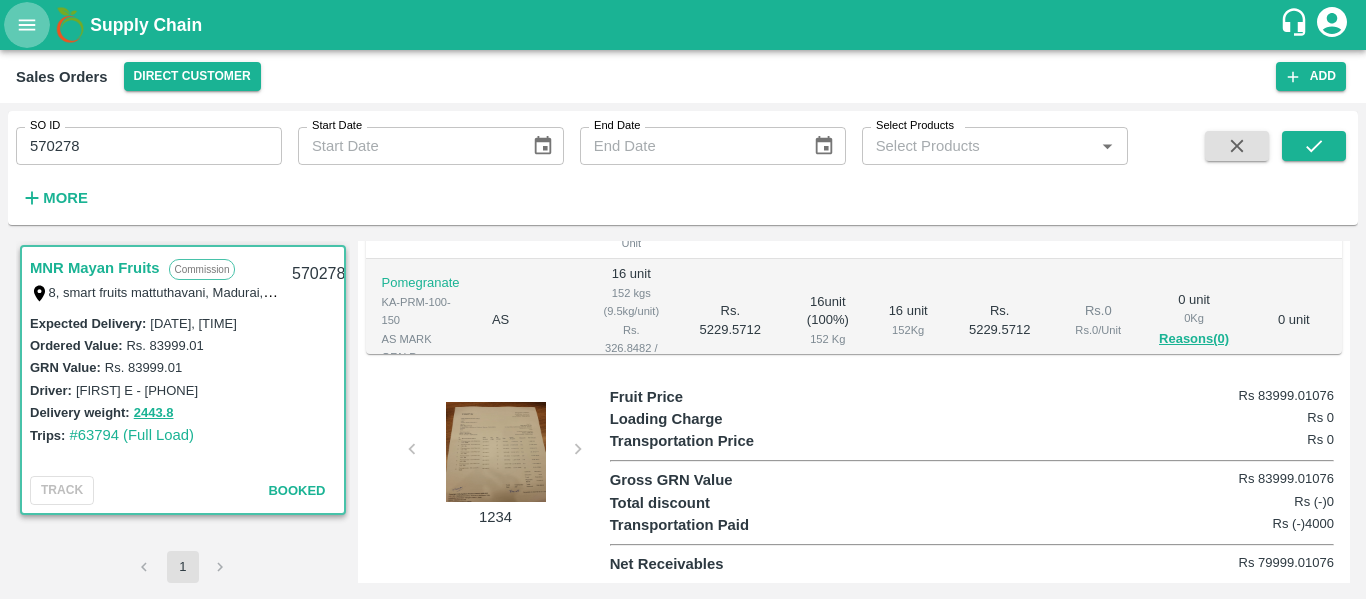 click at bounding box center [27, 25] 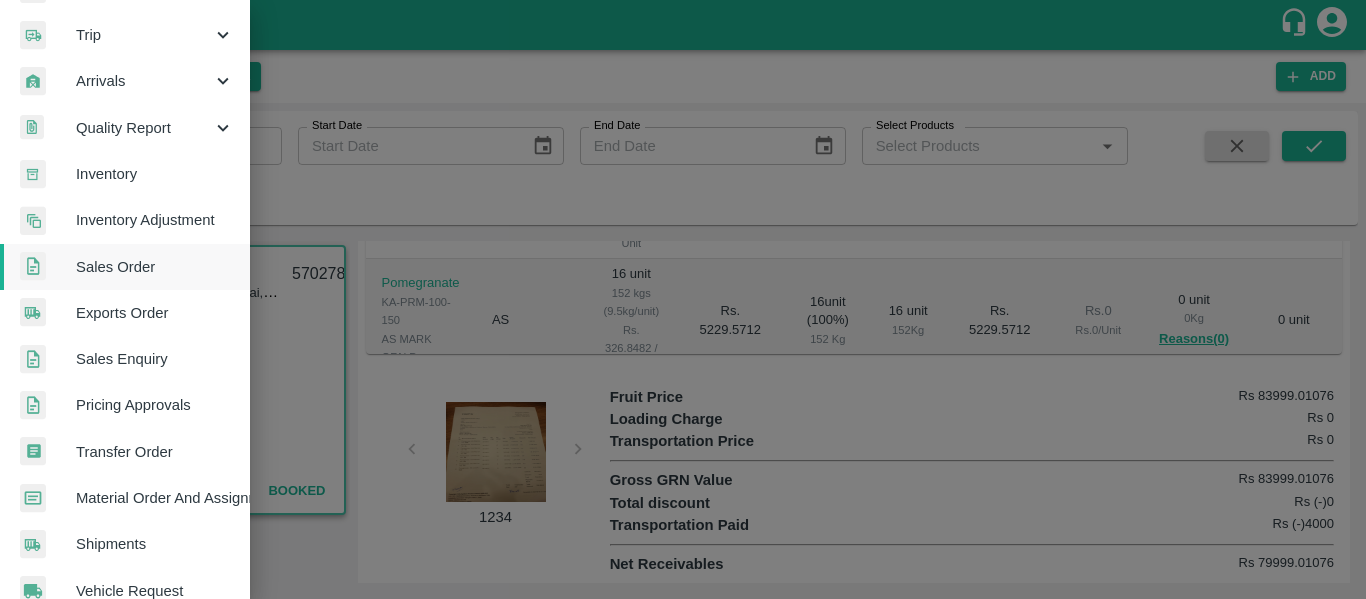 scroll, scrollTop: 233, scrollLeft: 0, axis: vertical 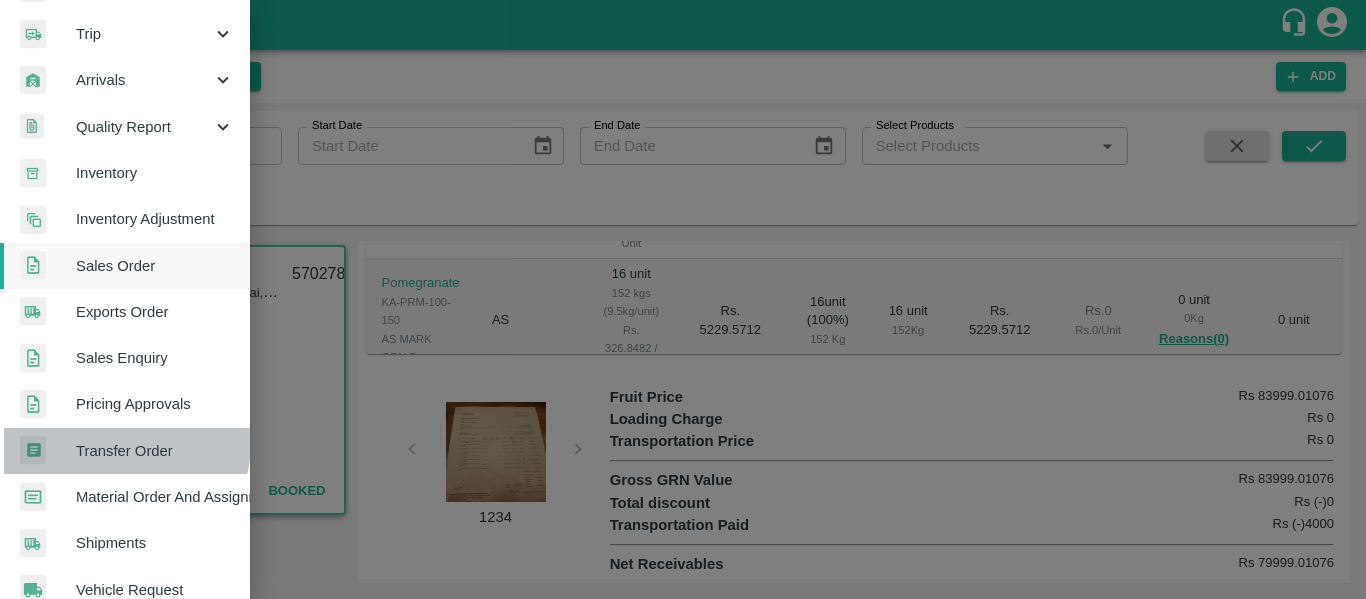 click on "Transfer Order" at bounding box center [155, 451] 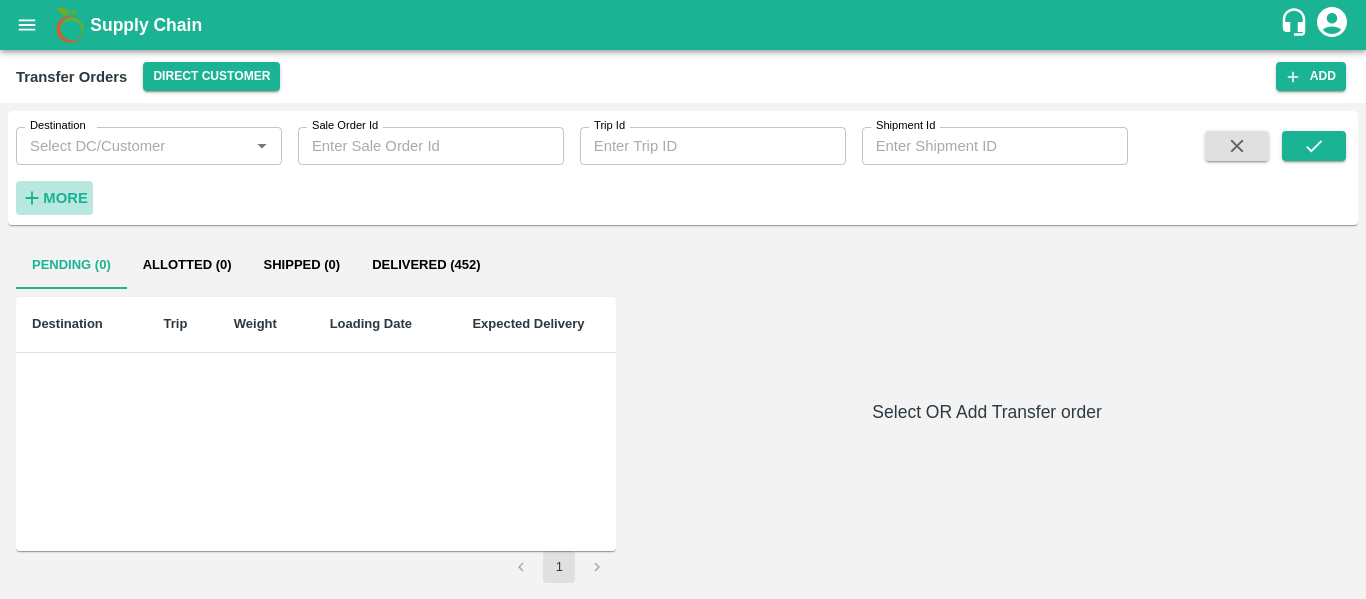click on "More" at bounding box center [65, 198] 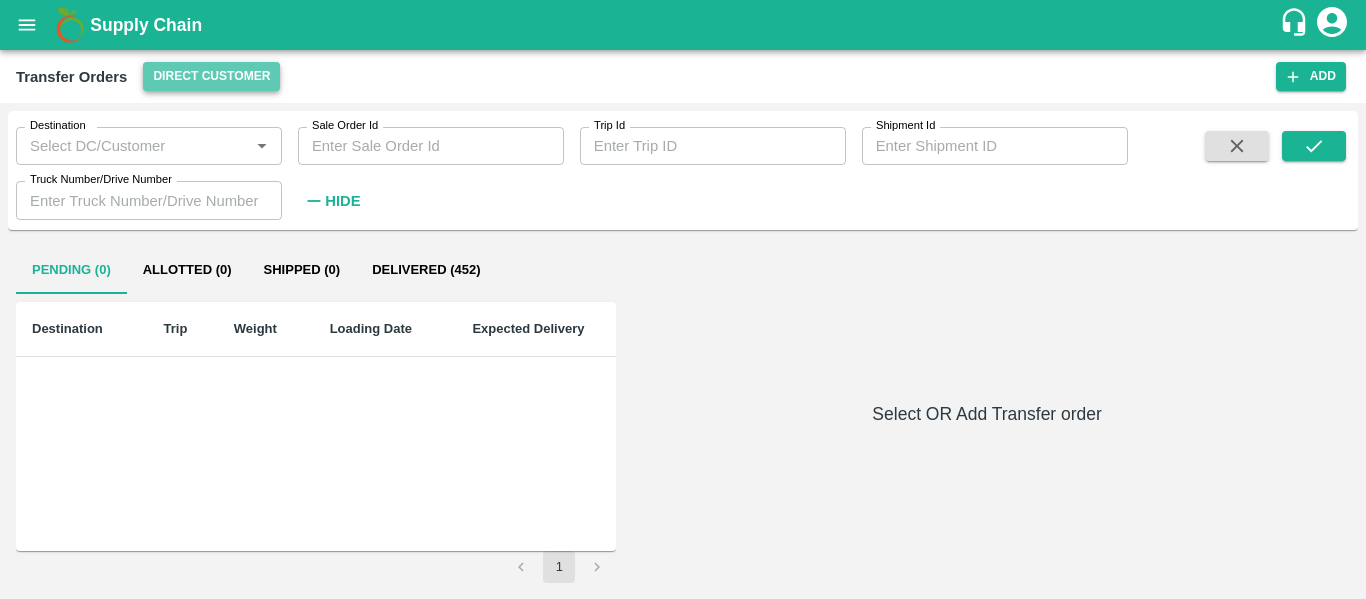 click on "Direct Customer" at bounding box center [211, 76] 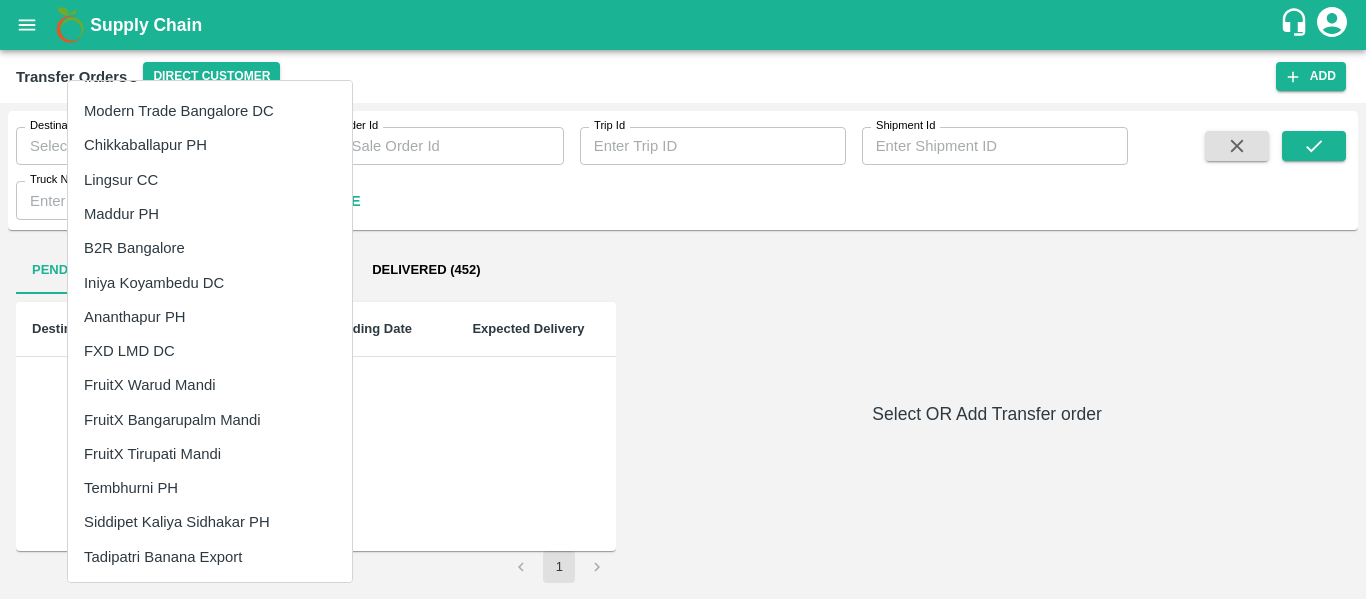 scroll, scrollTop: 0, scrollLeft: 0, axis: both 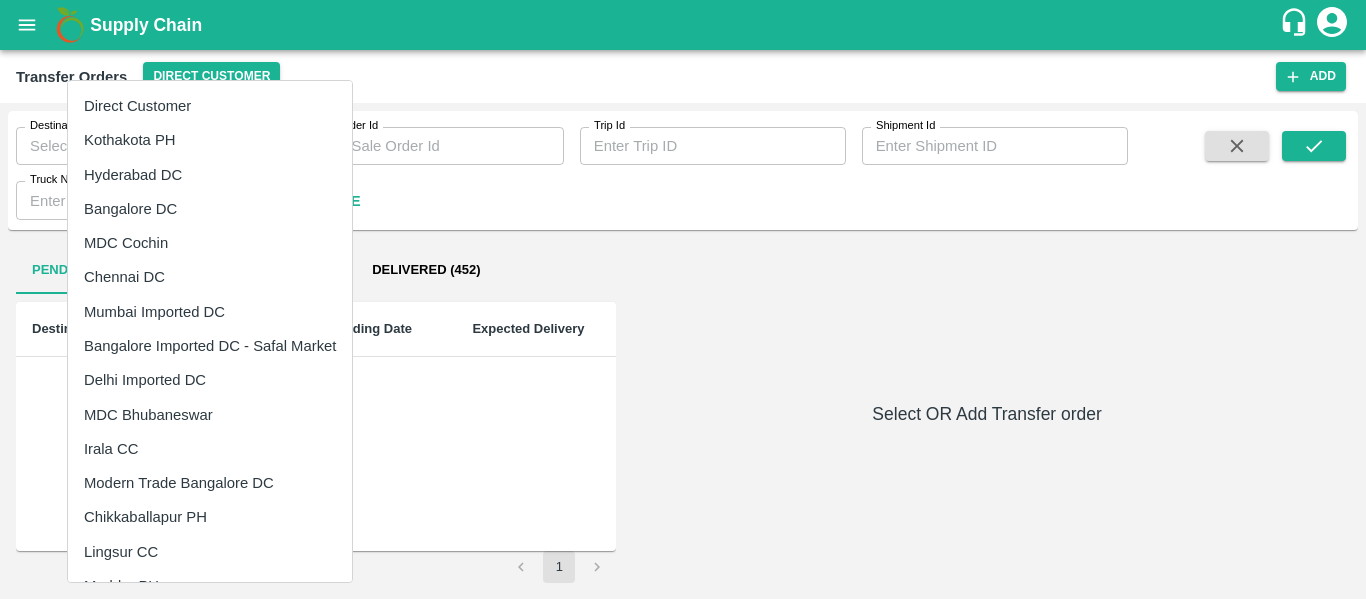 type 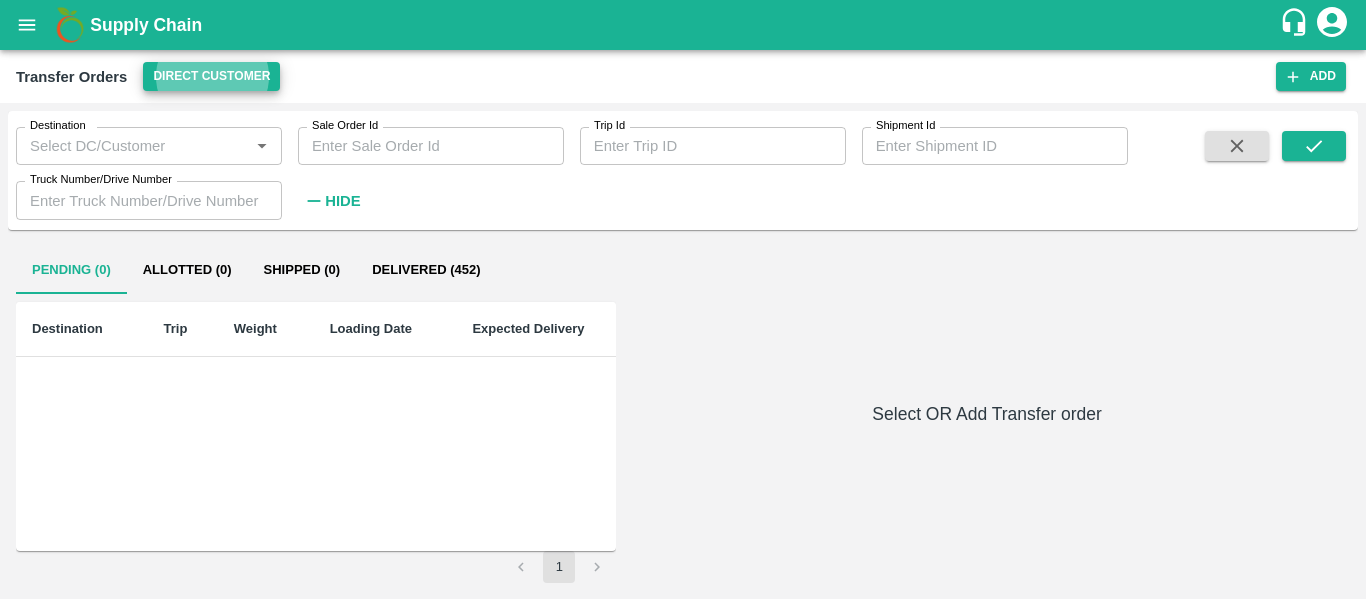 type 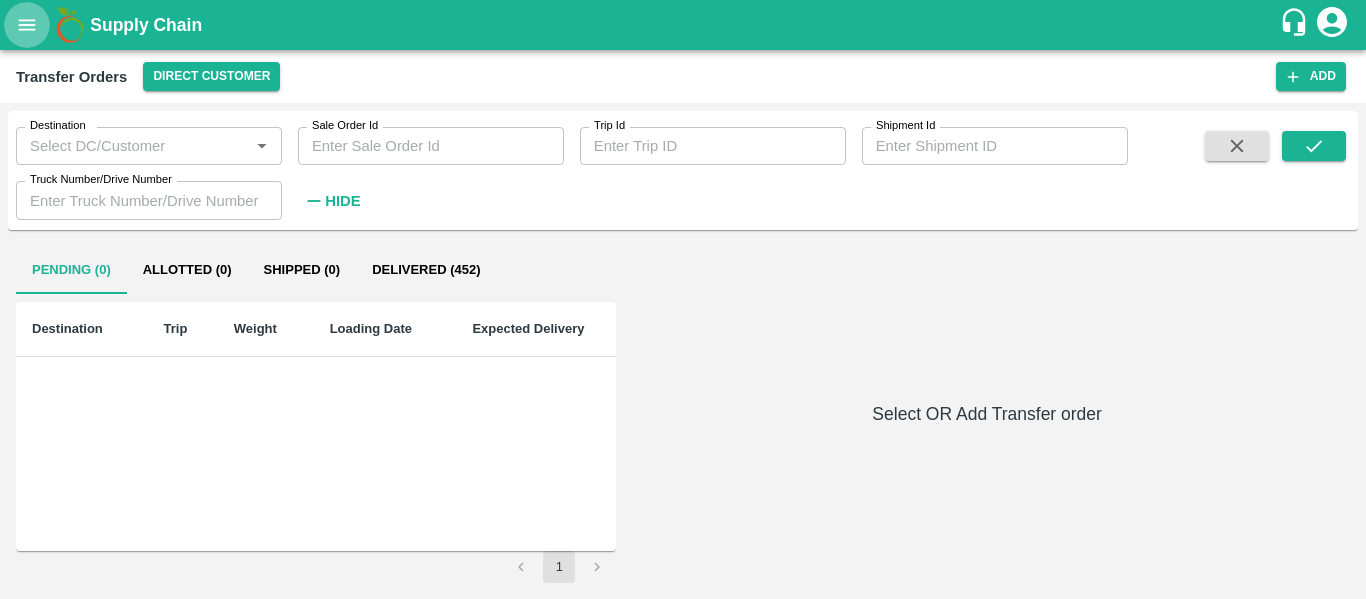 click 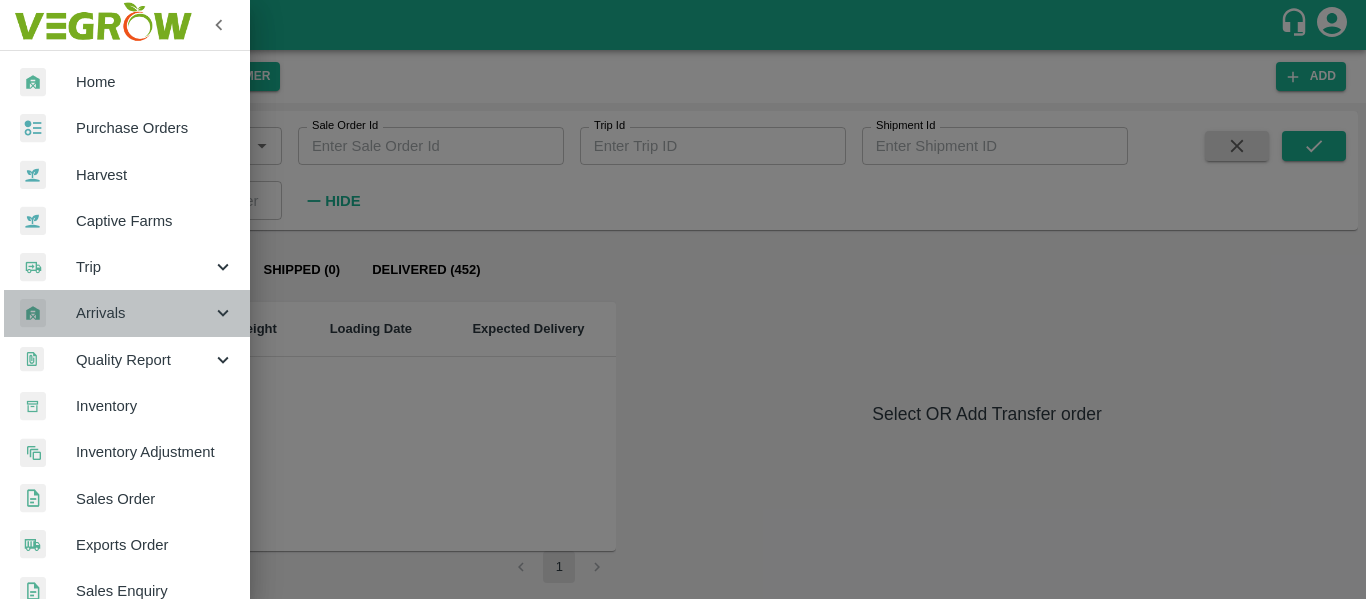 click on "Arrivals" at bounding box center [144, 313] 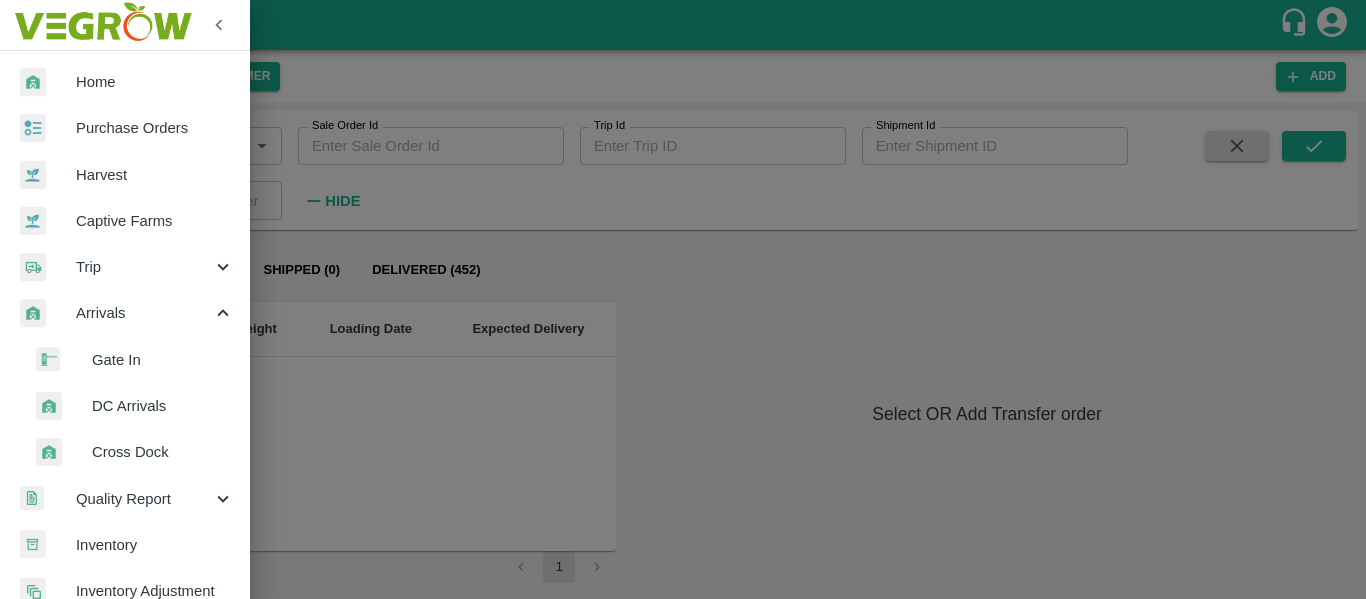 click on "DC Arrivals" at bounding box center [133, 406] 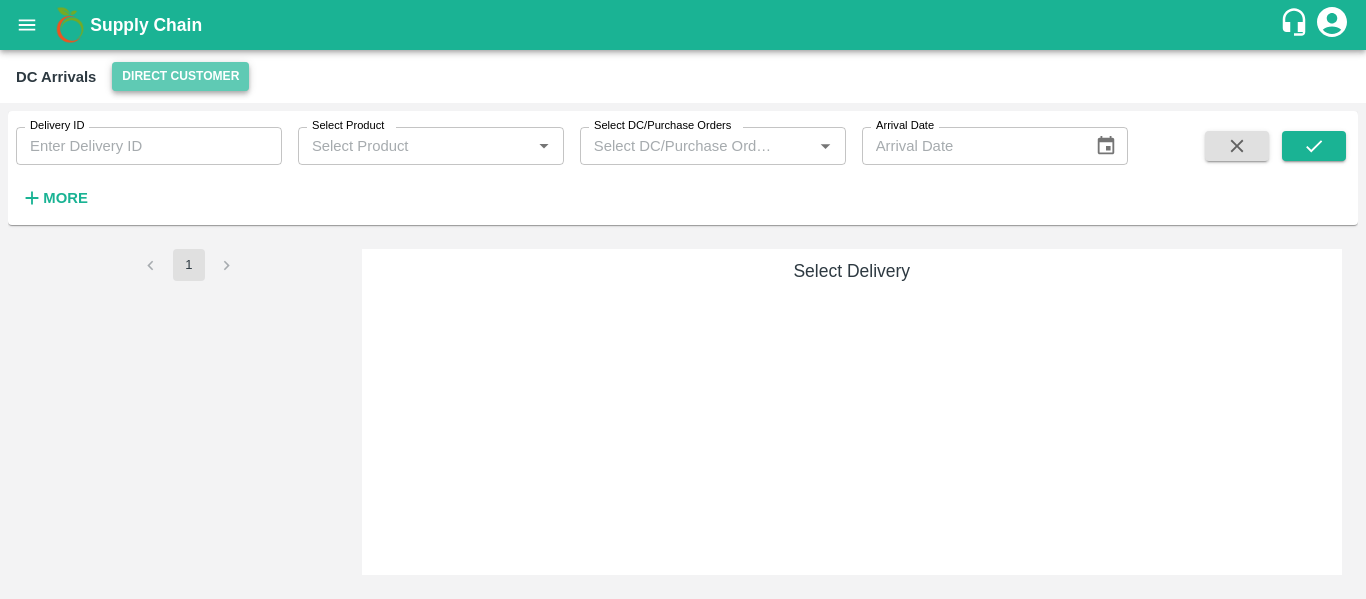 click on "Direct Customer" at bounding box center [180, 76] 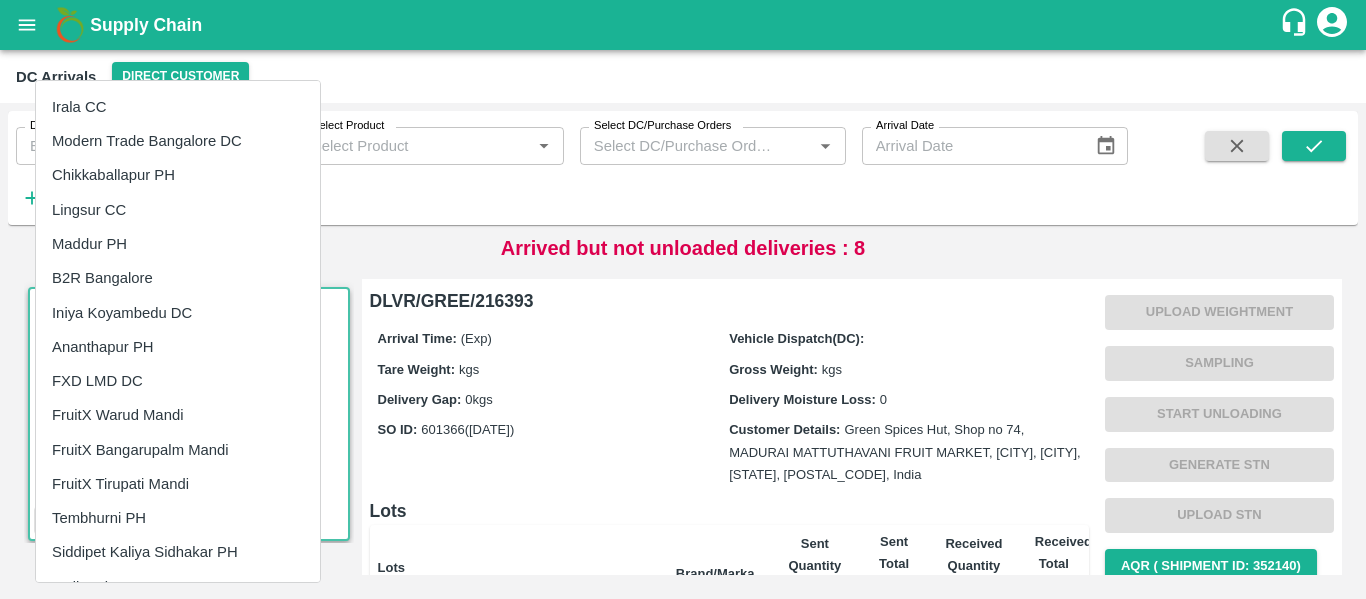 scroll, scrollTop: 372, scrollLeft: 0, axis: vertical 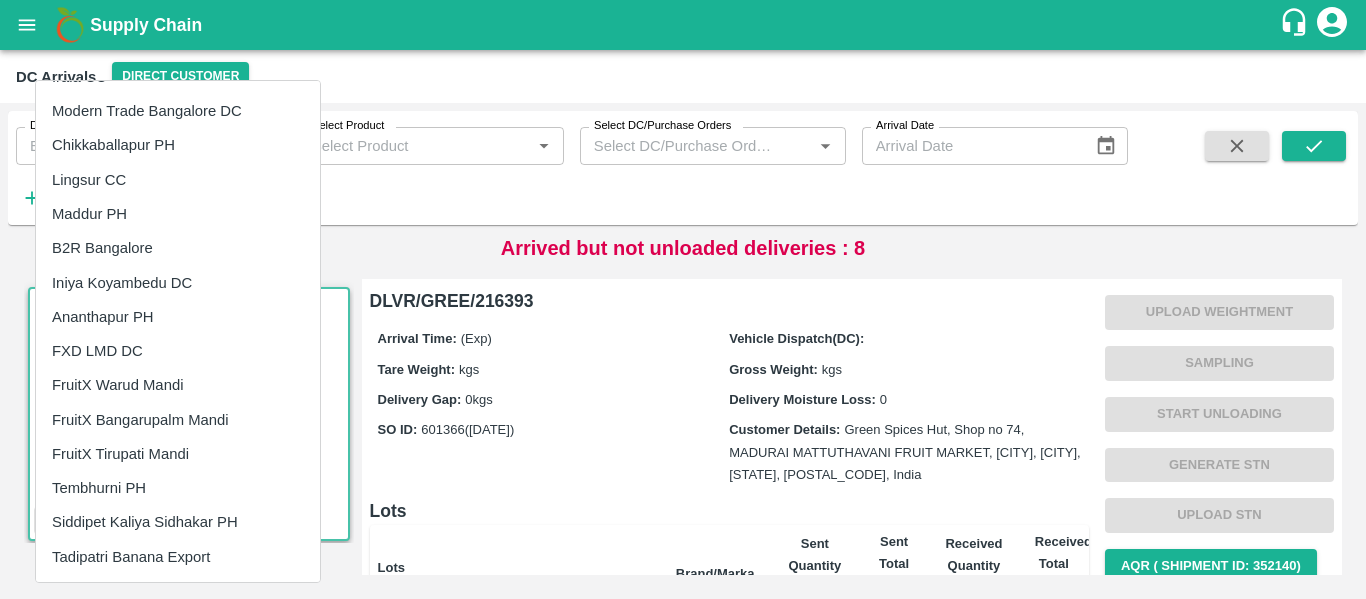 type 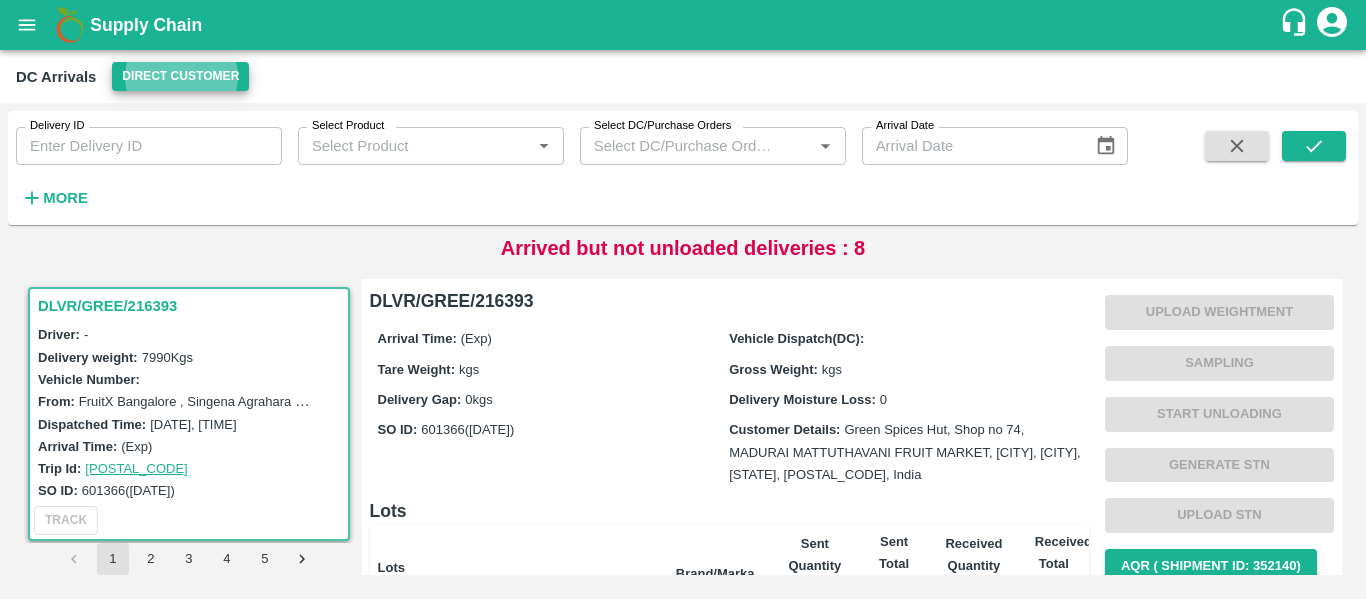 type 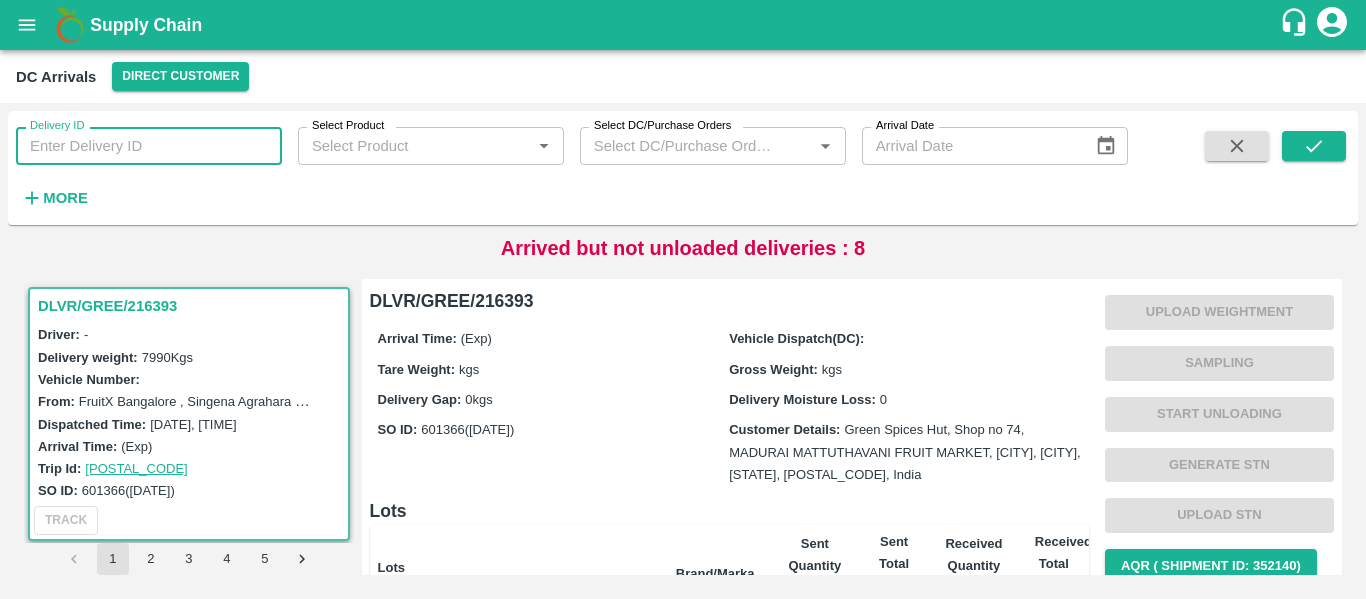 click on "Delivery ID" at bounding box center (149, 146) 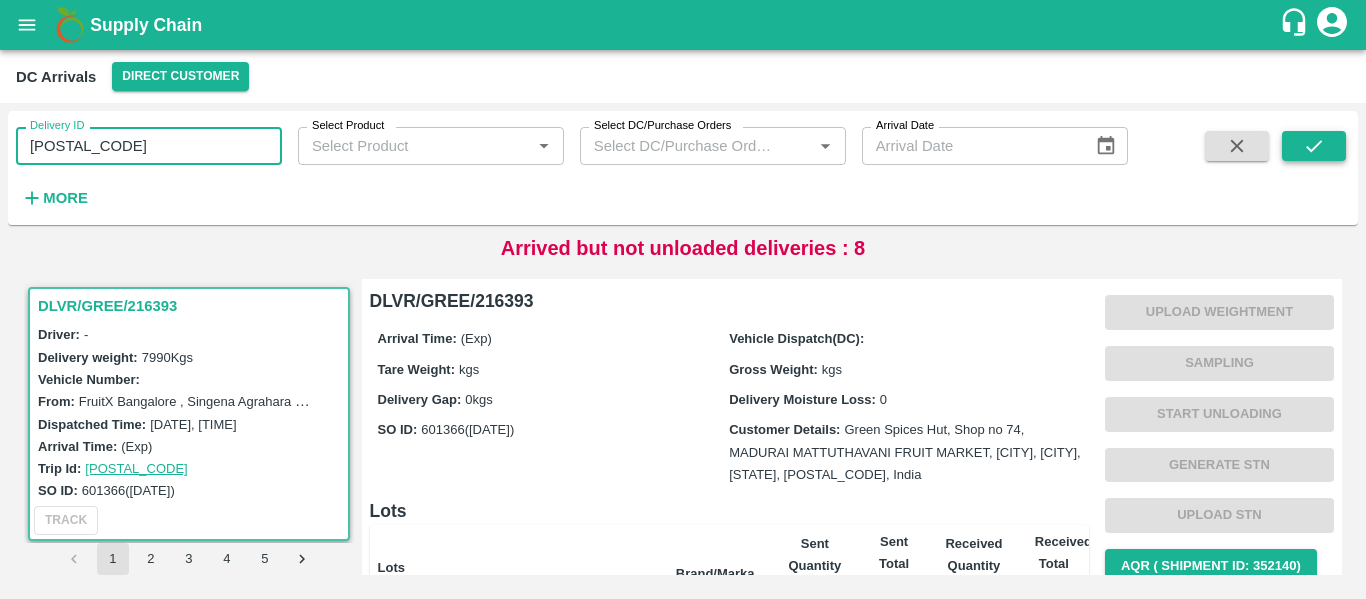 type on "216048" 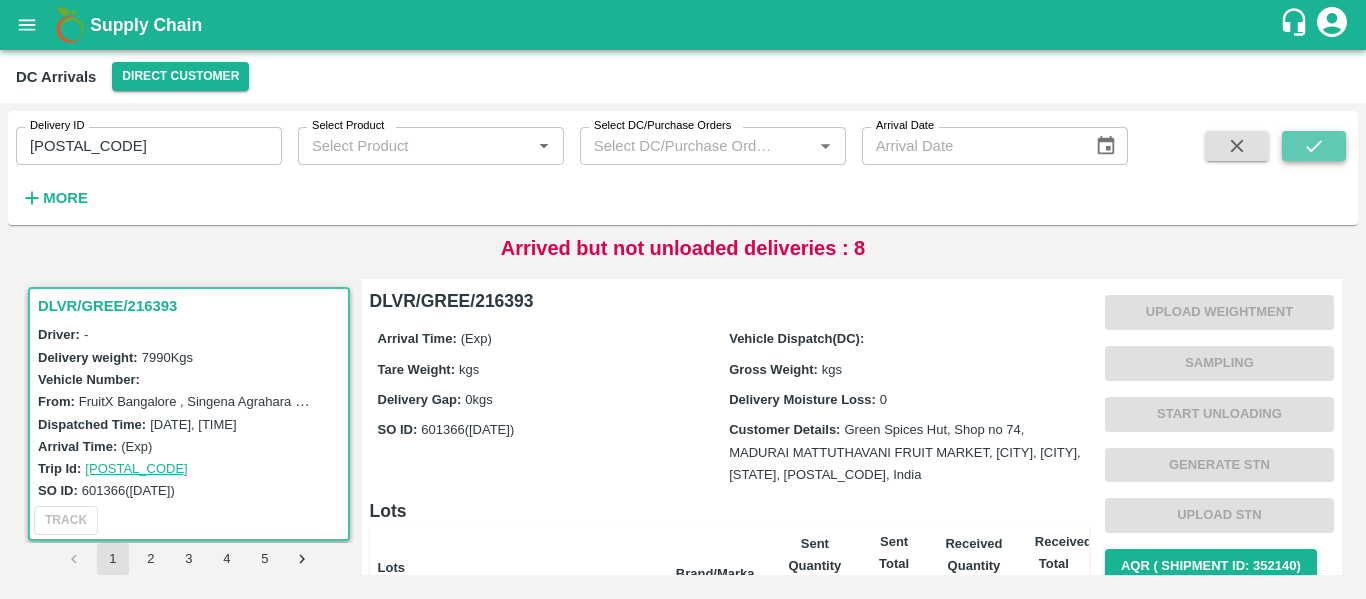 click at bounding box center [1314, 146] 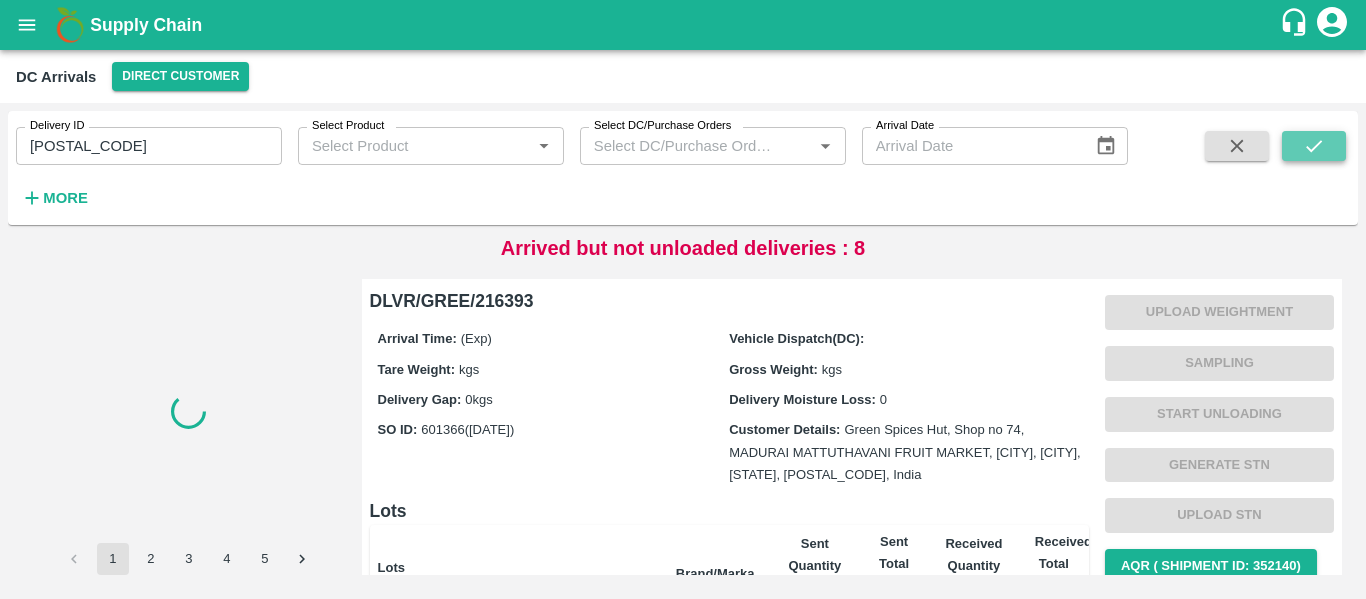 click at bounding box center [1314, 146] 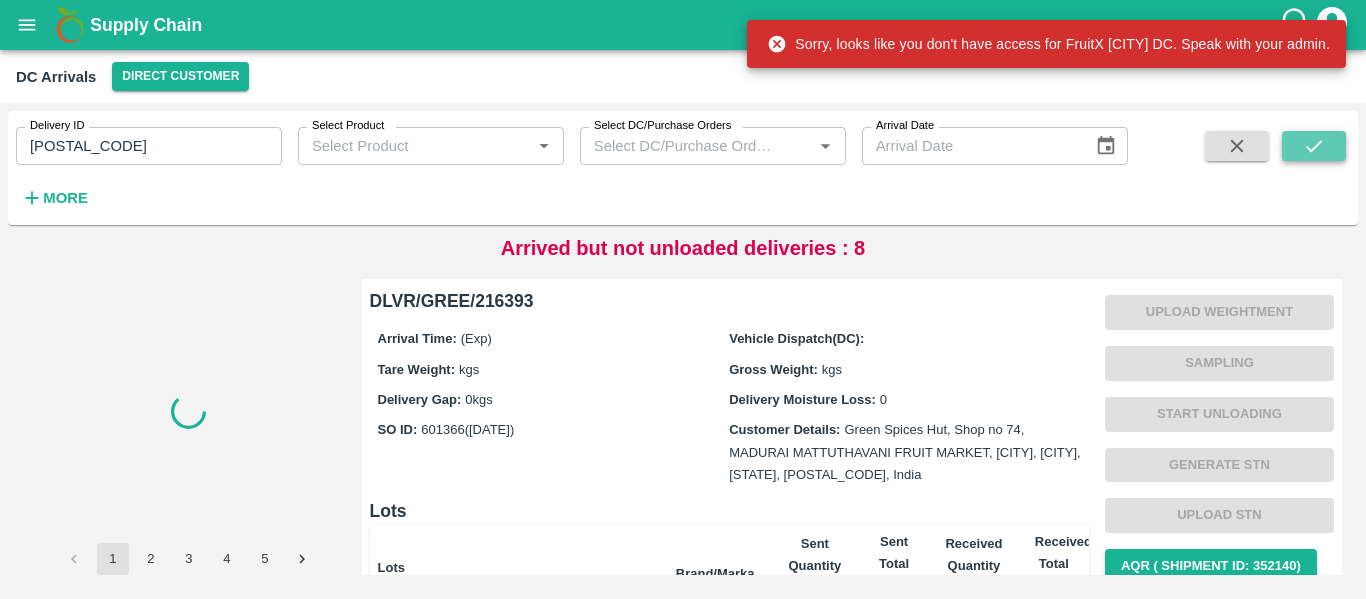click at bounding box center [1314, 146] 